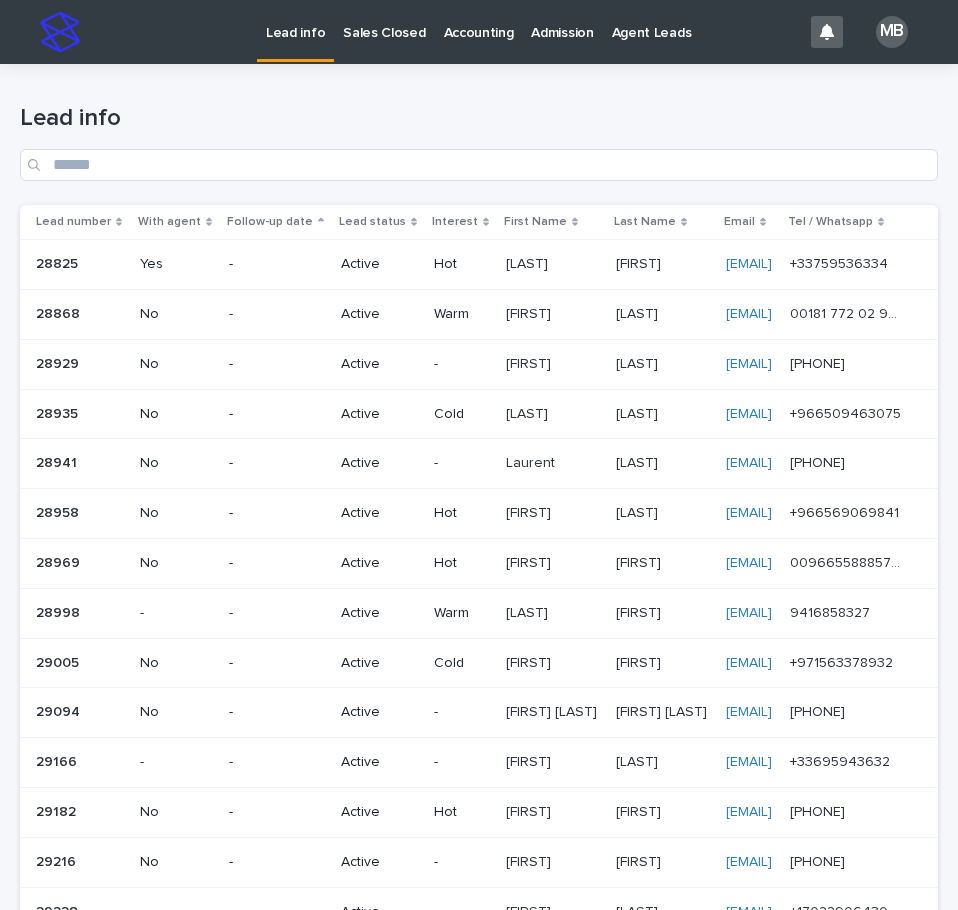 scroll, scrollTop: 0, scrollLeft: 0, axis: both 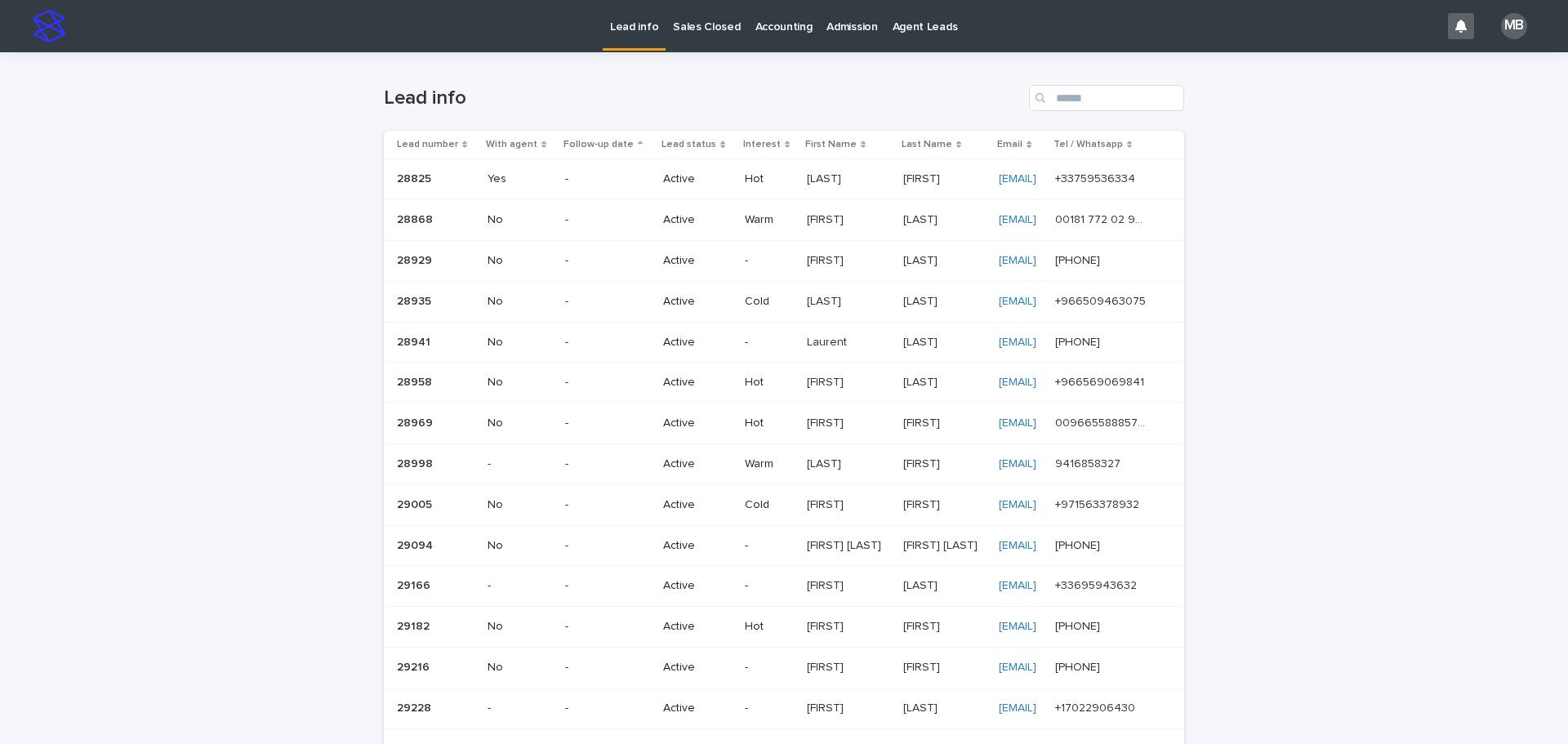 click on "Sales Closed" at bounding box center (706, 17) 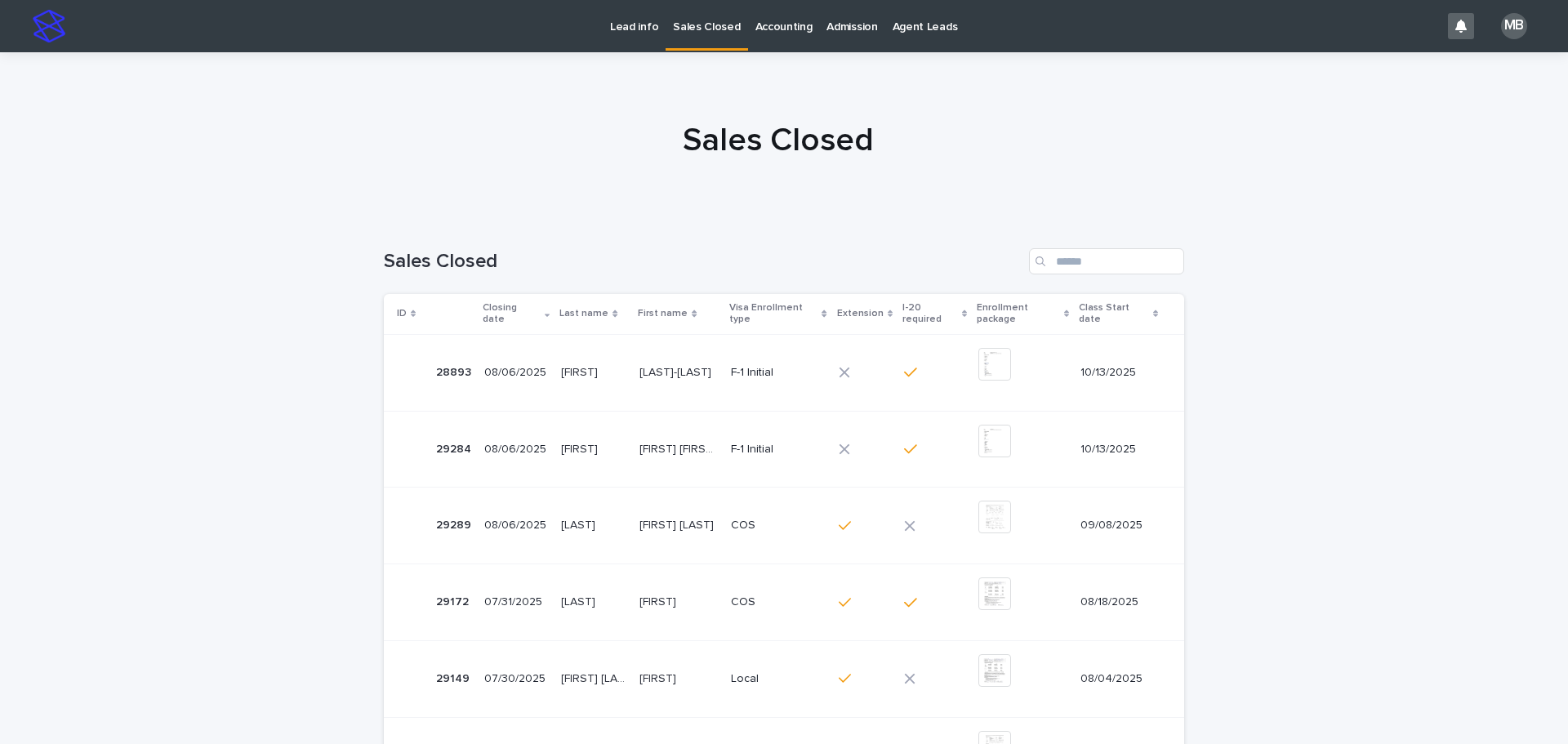 click on "Loading... Saving… Loading... Saving… Sales Closed ID Closing date Last name First name Visa Enrollment type Extension I-20 required Enrollment package Class Start date 28893 28893   08/06/2025 Floriane Floriane   Mailland-rosset Mailland-rosset   F-1 Initial + 0 This file cannot be opened Download File 10/13/2025 29284 29284   08/06/2025 Josse Josse   Noah Jean Joseph Noah Jean Joseph   F-1 Initial + 0 This file cannot be opened Download File 10/13/2025 29289 29289   08/06/2025 Bermeo Bermeo   Vinsu Marcela  Vinsu Marcela    COS + 0 This file cannot be opened Download File 09/08/2025 29172 29172   07/31/2025 Kolobova Kolobova   Anna Anna   COS + 0 This file cannot be opened Download File 08/18/2025 29149 29149   07/30/2025 Gironda Benites Gironda Benites   Anahi  Anahi    Local + 0 This file cannot be opened Download File 08/04/2025 28714 28714   07/30/2025 Alayda Alayda   Raed Abdullah Raed Abdullah   B1-B2-Visa Waiver + 0 This file cannot be opened Download File 08/11/2025 29152 29152" at bounding box center (784, 712) 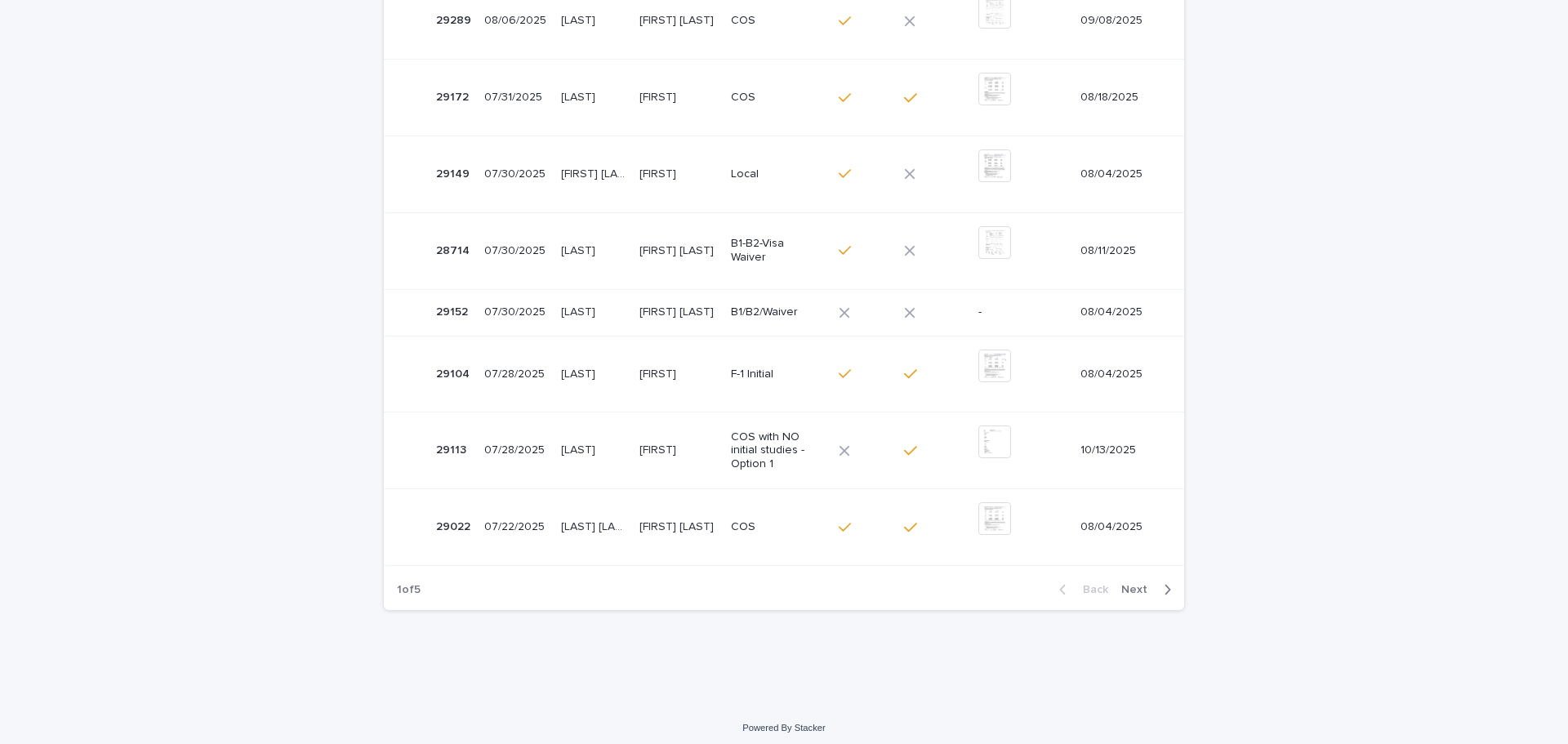 scroll, scrollTop: 512, scrollLeft: 0, axis: vertical 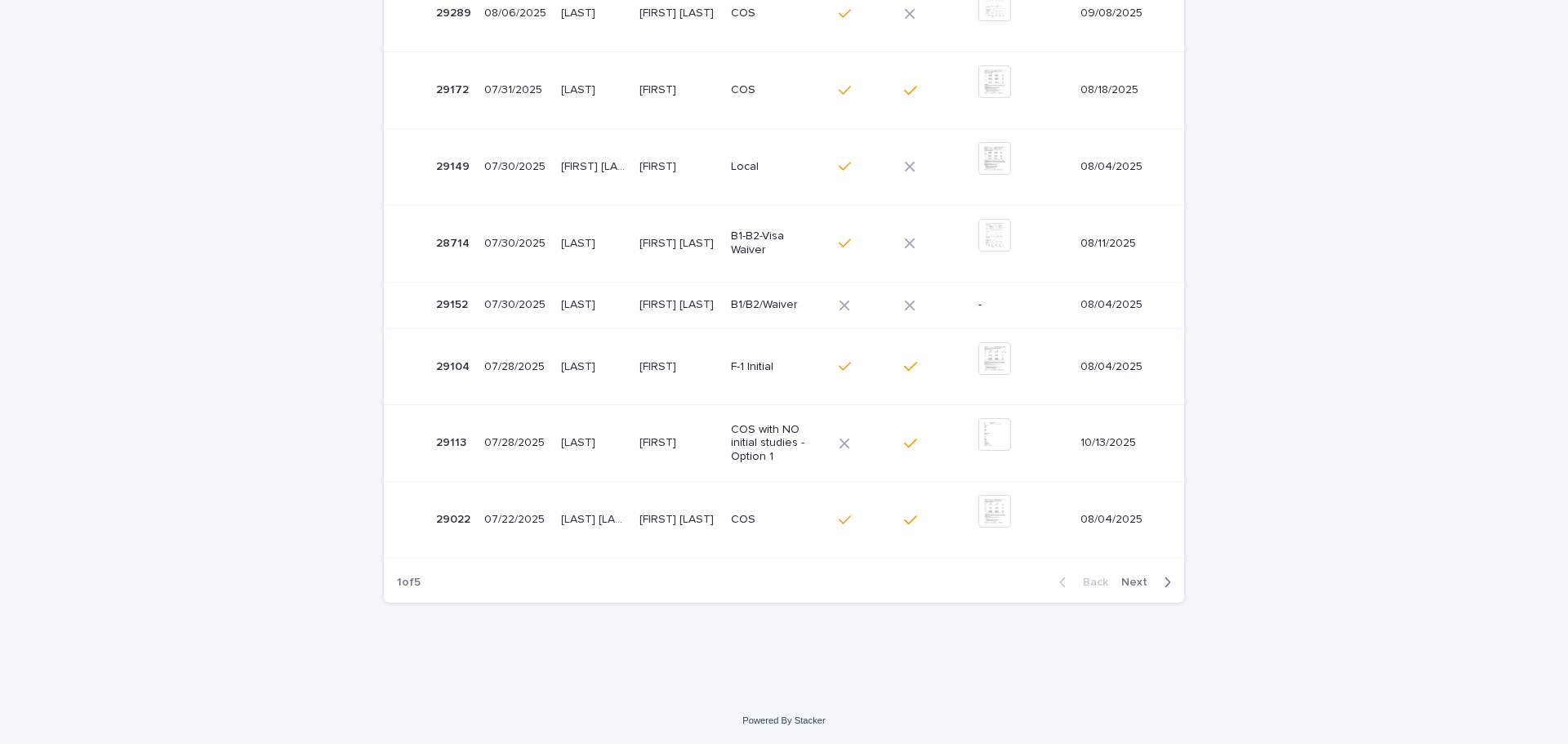 click on "Next" at bounding box center (1139, 582) 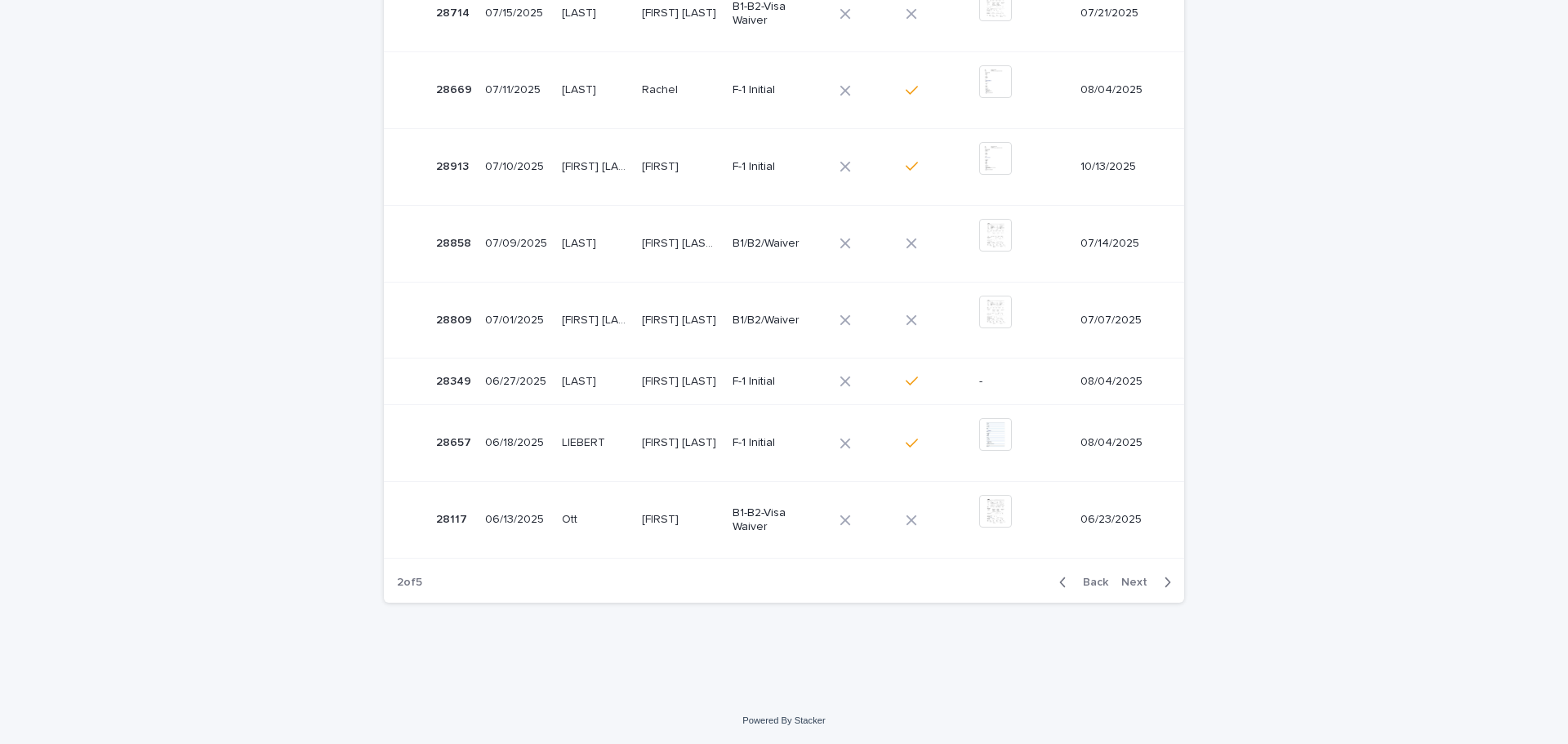 click on "Loading... Saving… Loading... Saving… Sales Closed ID Closing date Last name First name Visa Enrollment type Extension I-20 required Enrollment package Class Start date 29012 29012   07/21/2025 [LAST] [LAST]   [FIRST] [LAST] [INITIAL]  [FIRST] [LAST] [INITIAL]    F-1 Initial + 0 This file cannot be opened Download File 08/04/2025 25370 25370   07/17/2025 [LAST] [LAST]   [FIRST] [LAST] [INITIAL]  [FIRST] [LAST] [INITIAL]    COS + 0 This file cannot be opened Download File 08/04/2025 28714 28714   07/15/2025 [LAST] [LAST]   [FIRST] [LAST] [FIRST] [LAST]    B1-B2-Visa Waiver + 0 This file cannot be opened Download File 07/21/2025 28669 28669   07/11/2025 [LAST] [LAST]   [FIRST] [FIRST]   F-1 Initial + 0 This file cannot be opened Download File 08/04/2025 28913 28913   07/10/2025 [LAST] [LAST] [LAST] [LAST]   [FIRST]  [FIRST]    F-1 Initial + 0 This file cannot be opened Download File 10/13/2025 28858 28858   07/09/2025 [LAST] [LAST]   [FIRST] [LAST] [INITIAL] [FIRST] [LAST] [INITIAL]   B1/B2/Waiver + 0 07/14/2025" at bounding box center (784, 200) 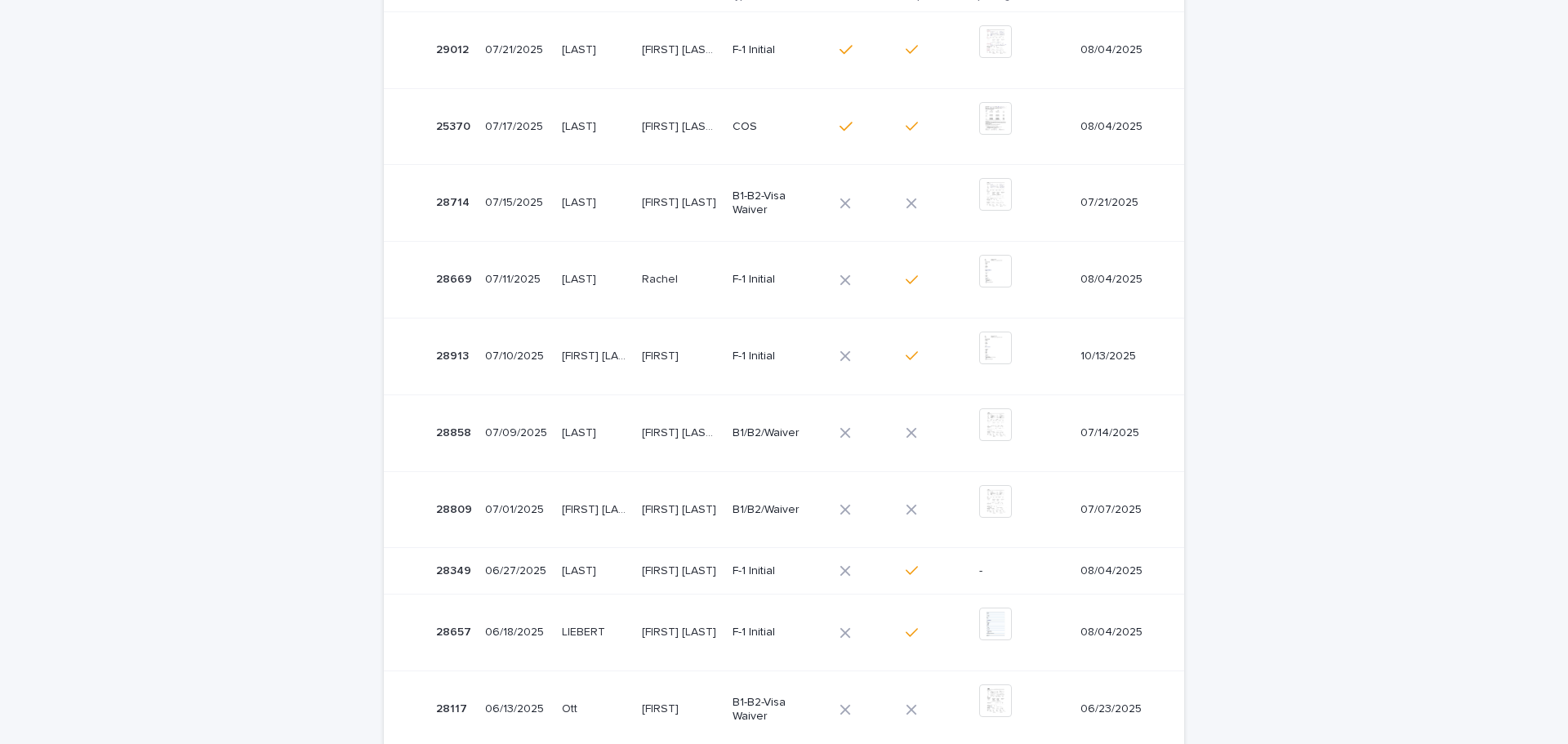 scroll, scrollTop: 512, scrollLeft: 0, axis: vertical 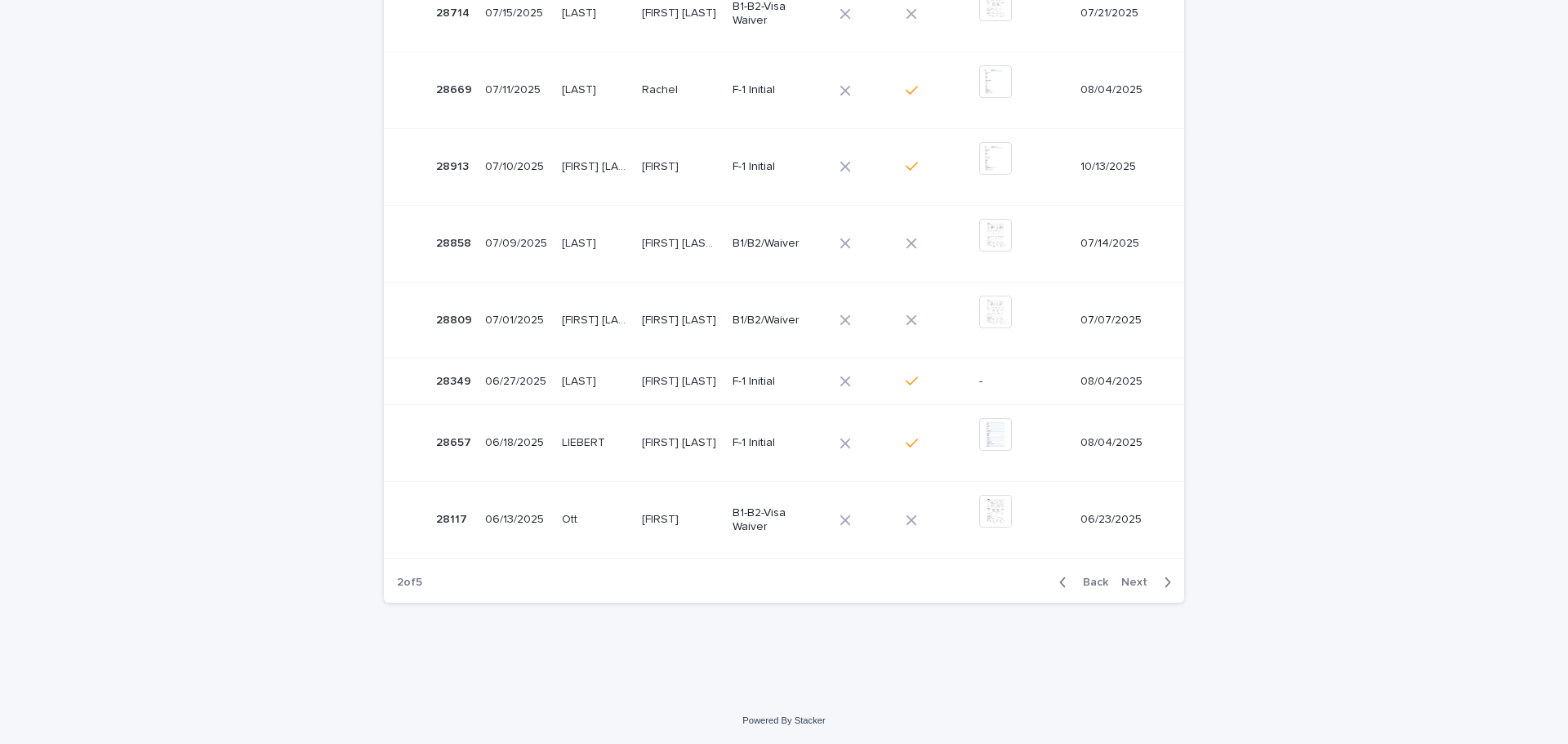 click on "Next" at bounding box center [1139, 582] 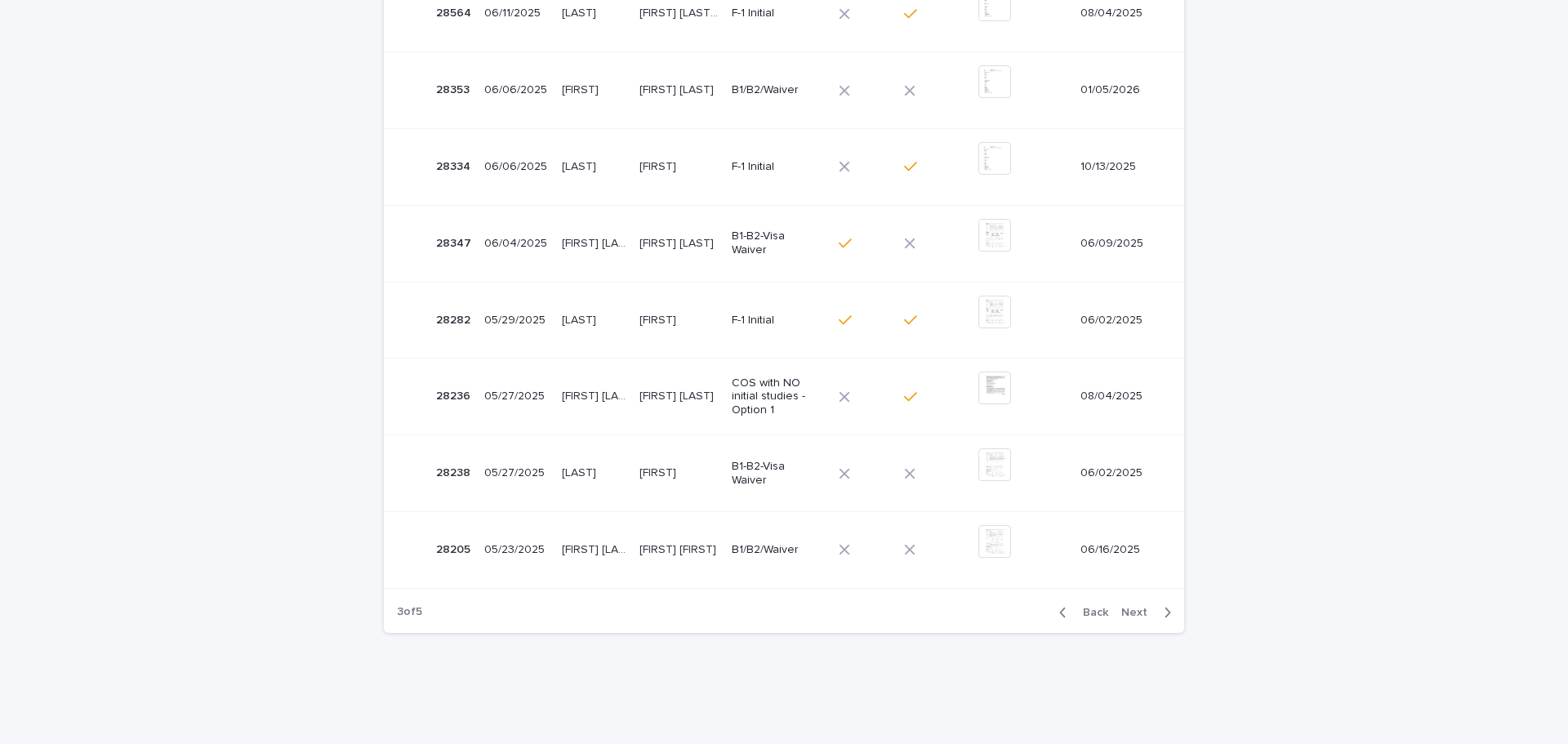 scroll, scrollTop: 527, scrollLeft: 0, axis: vertical 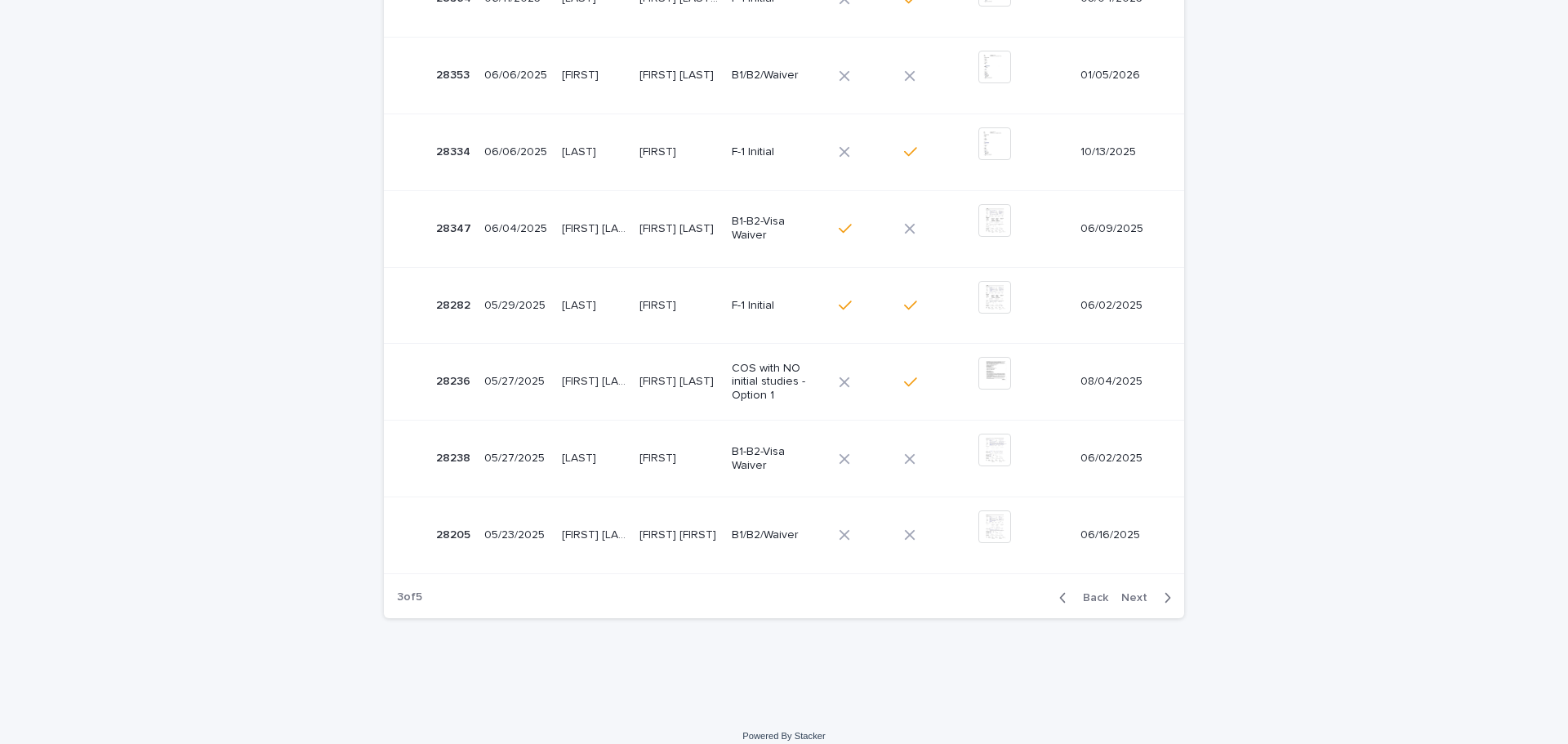 click on "Loading... Saving… Loading... Saving… Sales Closed ID Closing date Last name First name Visa Enrollment type Extension I-20 required Enrollment package Class Start date 28238 28238   06/12/2025 [LAST] [LAST]   [FIRST] [FIRST]   B1-B2-Visa Waiver + 0 This file cannot be opened Download File 06/12/2025 28665 28665   06/12/2025 [LAST] [LAST]   [FIRST] [FIRST]   F-1 Initial + 0 This file cannot be opened Download File 08/04/2025 28564 28564   06/11/2025 [LAST] [LAST]   [FIRST] [LAST]  [FIRST] [LAST]    F-1 Initial + 0 This file cannot be opened Download File 08/04/2025 28353 28353   06/06/2025 [LAST] [LAST]   [FIRST] [LAST]  [FIRST] [LAST]    B1/B2/Waiver + 0 This file cannot be opened Download File 01/05/2026 28334 28334   06/06/2025 [LAST] [LAST]   [FIRST] [FIRST]   F-1 Initial + 0 This file cannot be opened Download File 10/13/2025 28347 28347   06/04/2025 [LAST] [LAST]  [LAST] [LAST]    [FIRST] [LAST] [FIRST] [LAST]    B1-B2-Visa Waiver + 0" at bounding box center (784, 201) 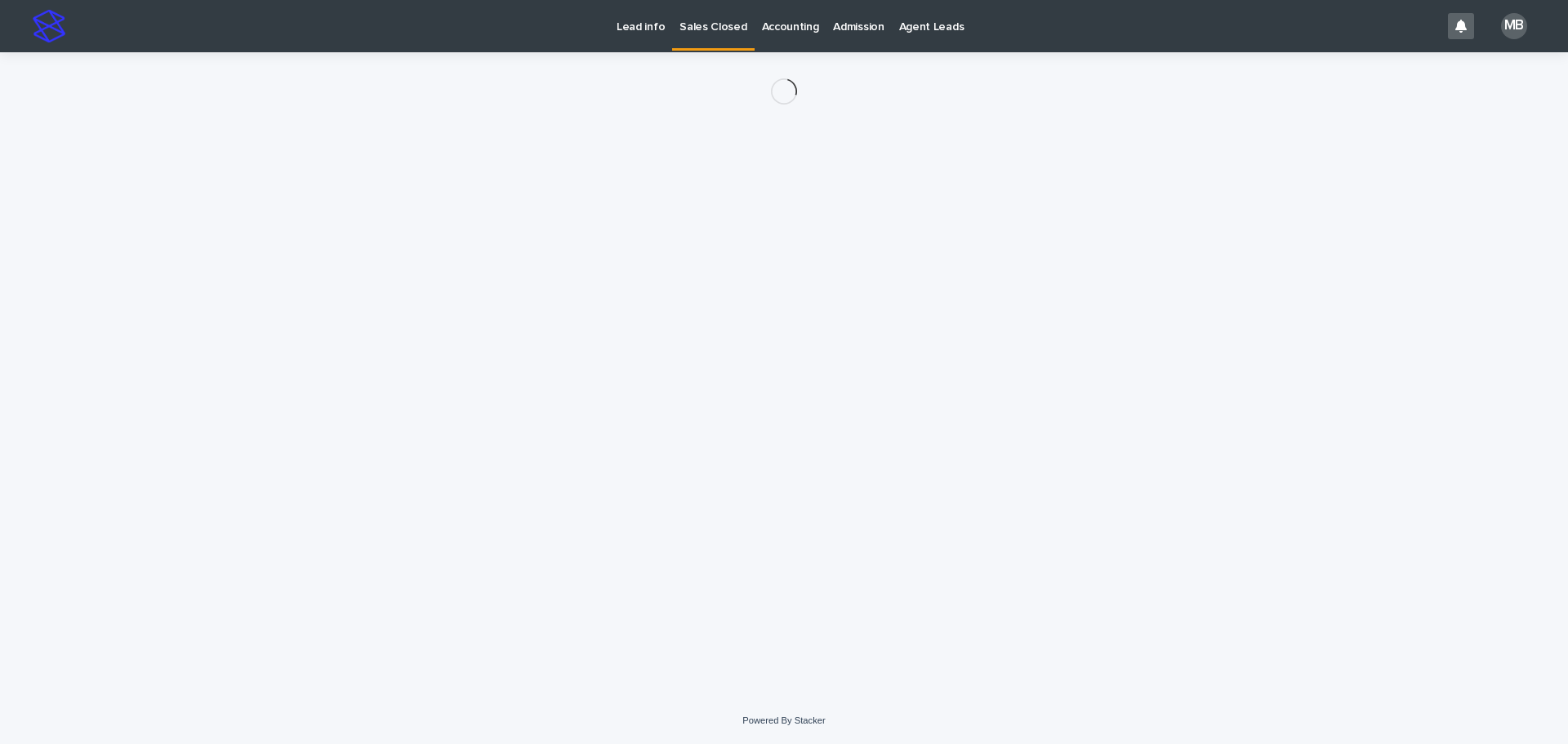 scroll, scrollTop: 0, scrollLeft: 0, axis: both 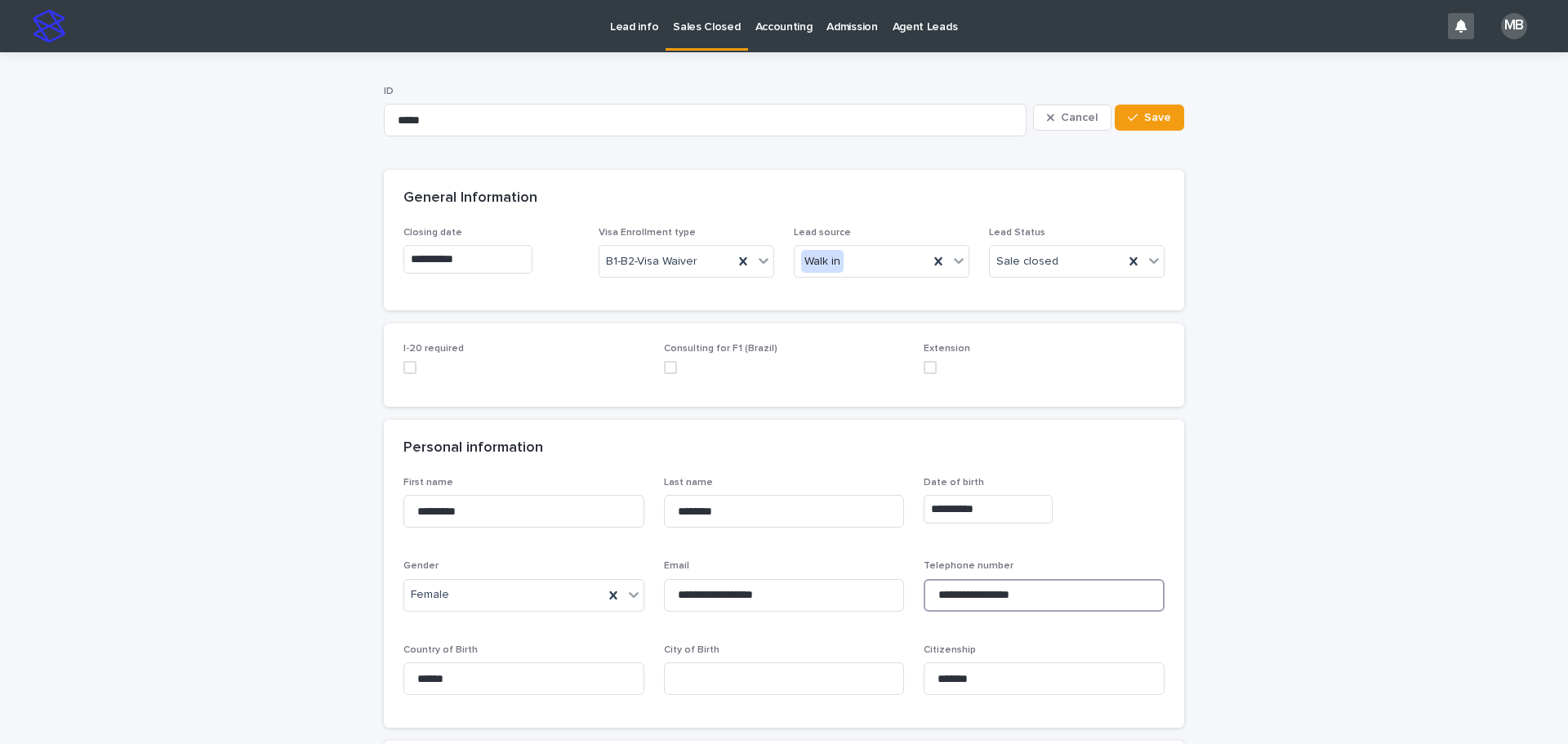 drag, startPoint x: 1042, startPoint y: 587, endPoint x: 911, endPoint y: 595, distance: 131.24405 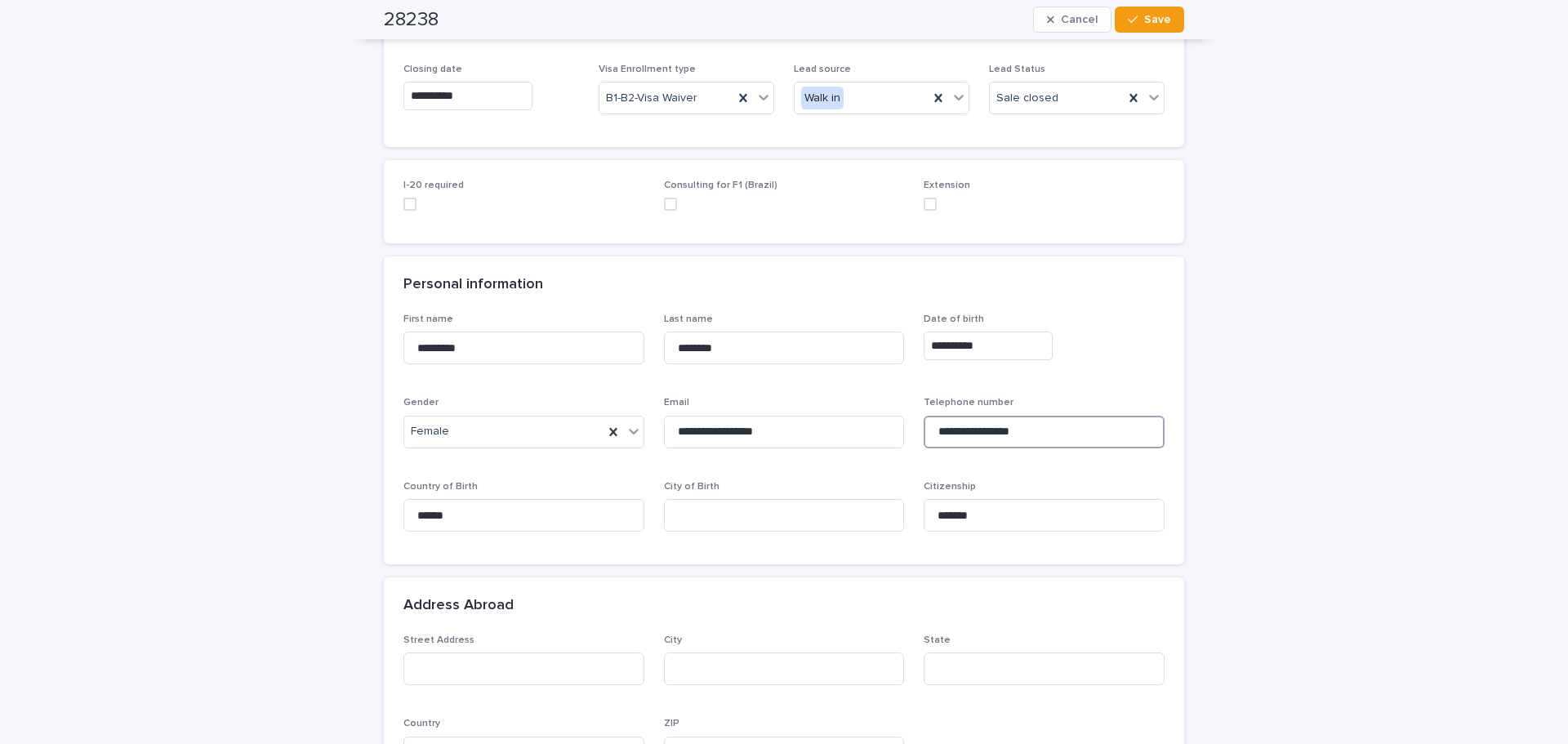 scroll, scrollTop: 0, scrollLeft: 0, axis: both 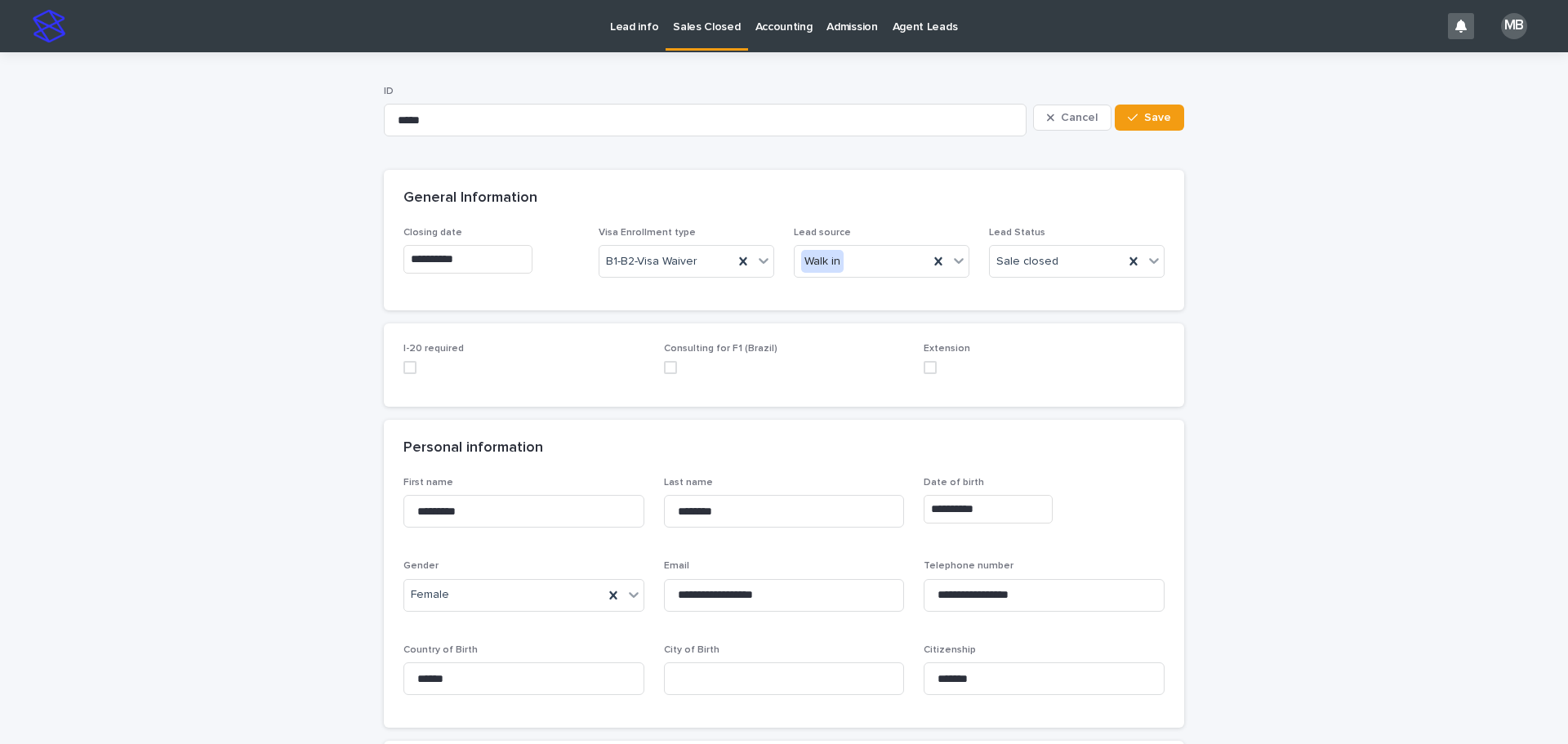 click on "Sales Closed" at bounding box center (706, 17) 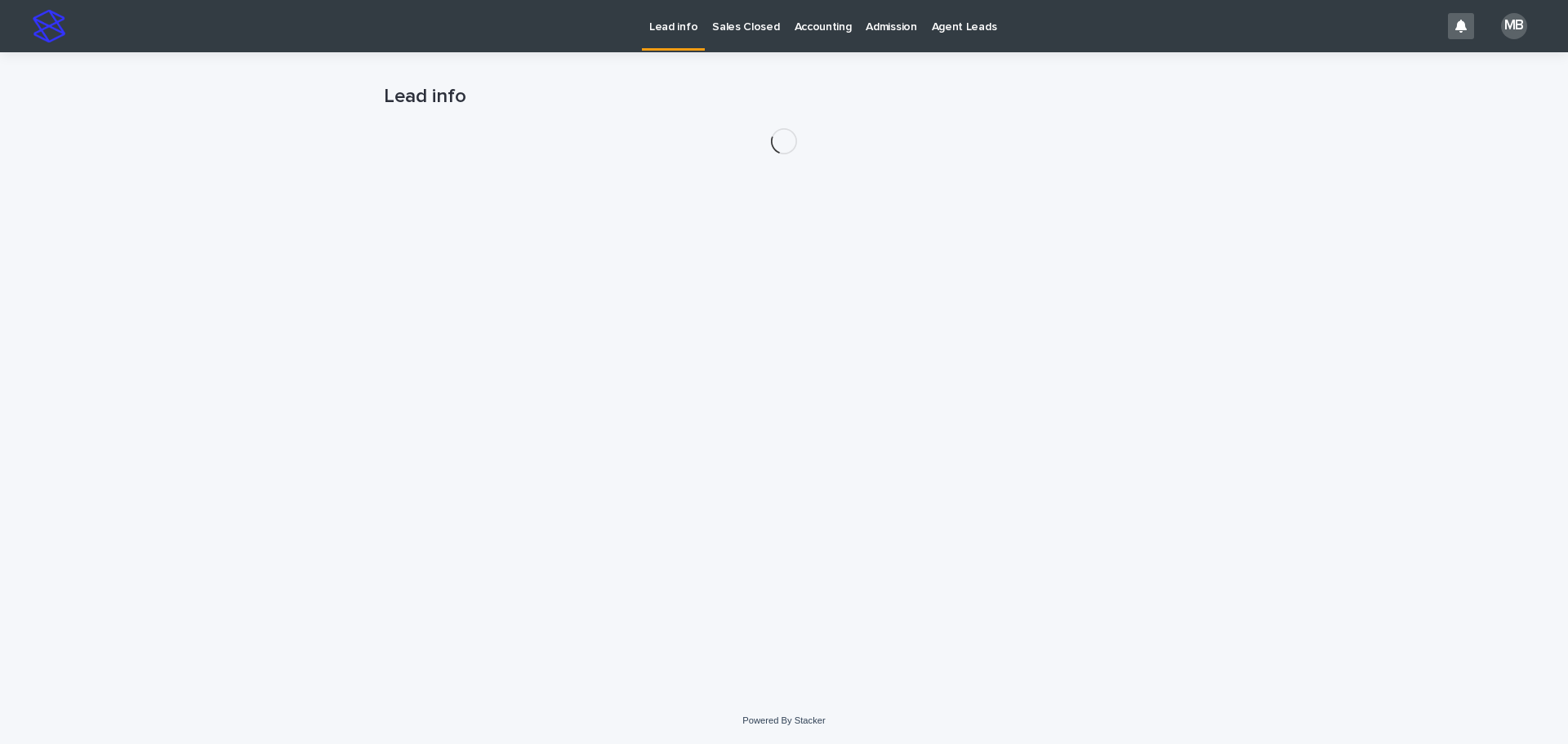 scroll, scrollTop: 0, scrollLeft: 0, axis: both 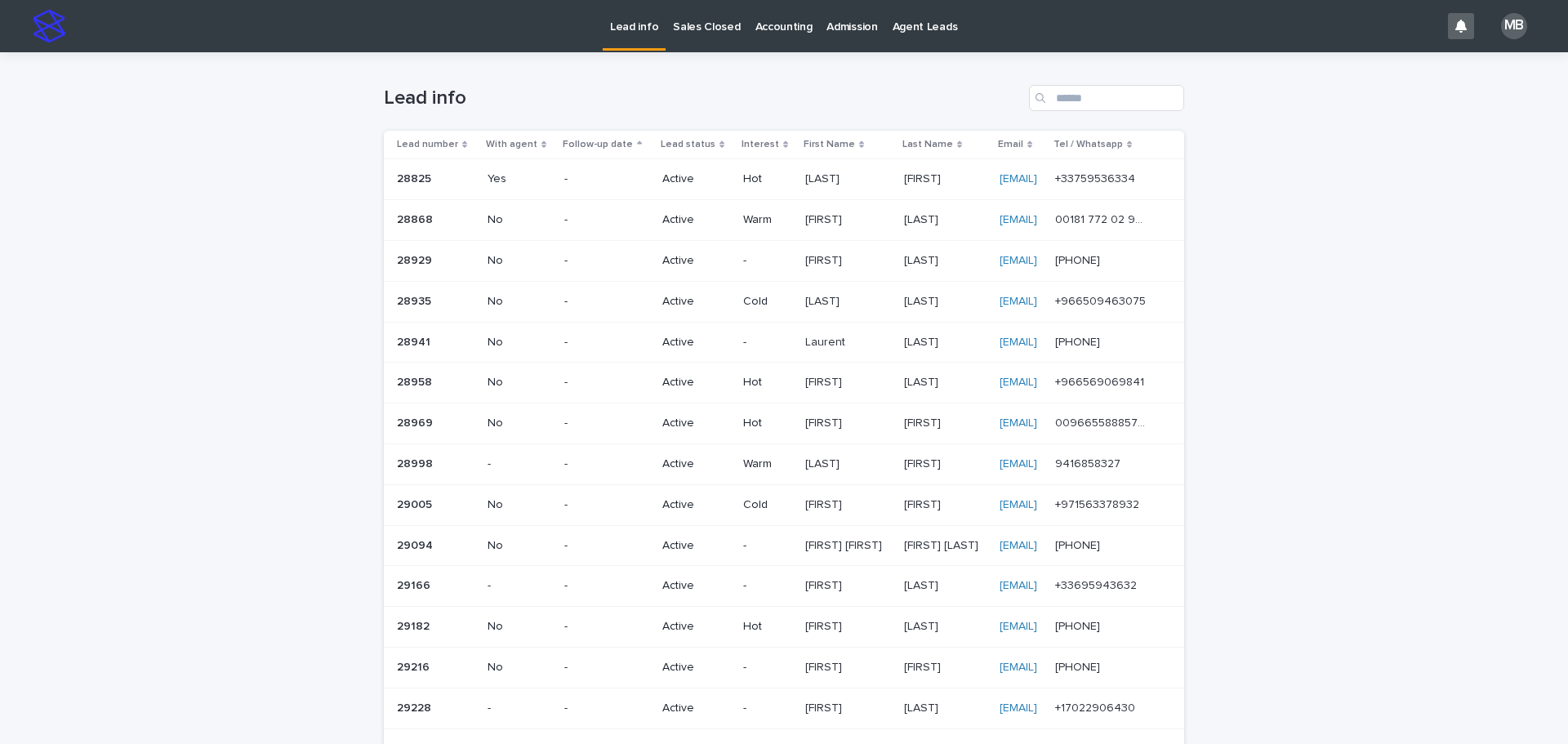 click on "Sales Closed" at bounding box center [706, 17] 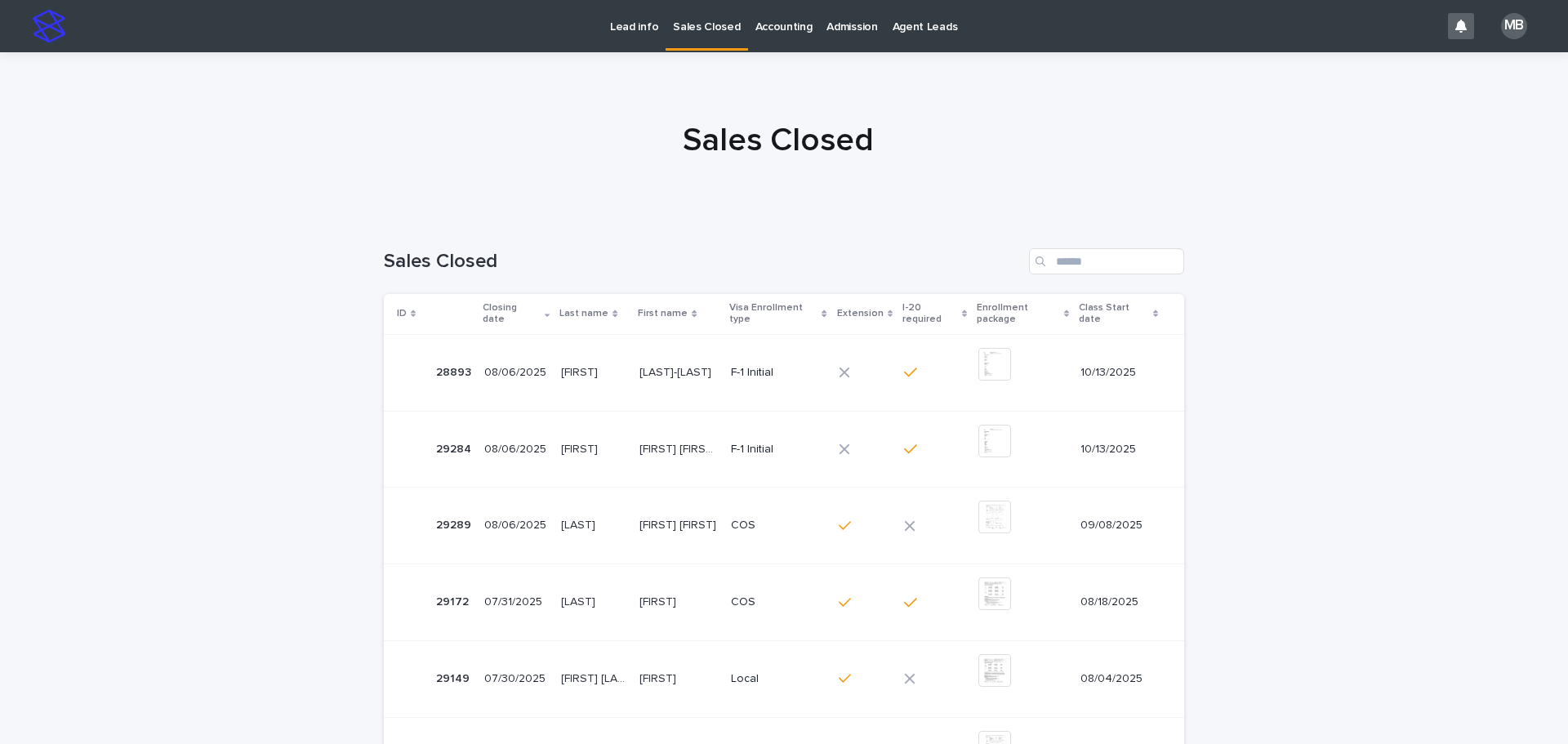 click on "Lead info" at bounding box center [634, 17] 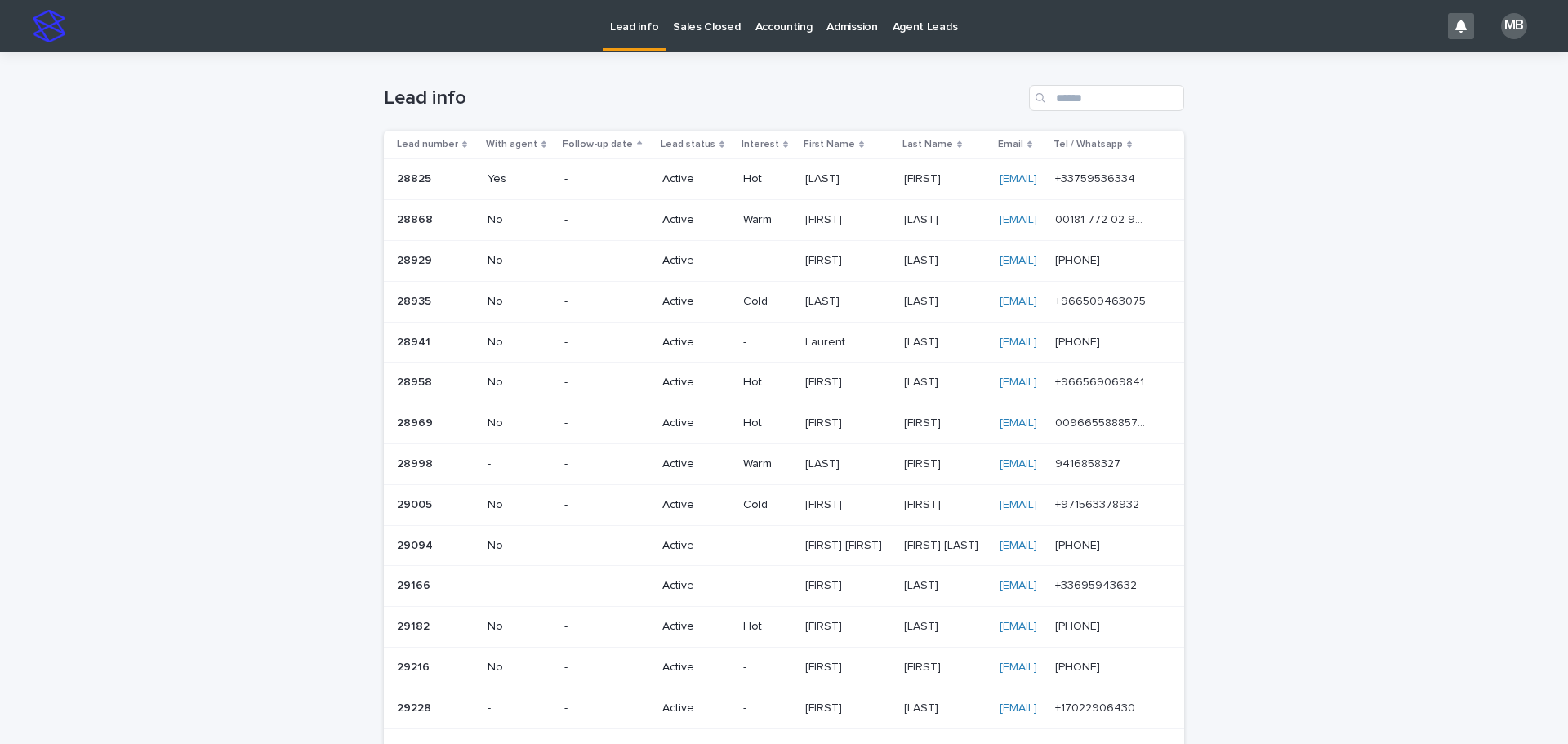 click on "Sales Closed" at bounding box center [706, 25] 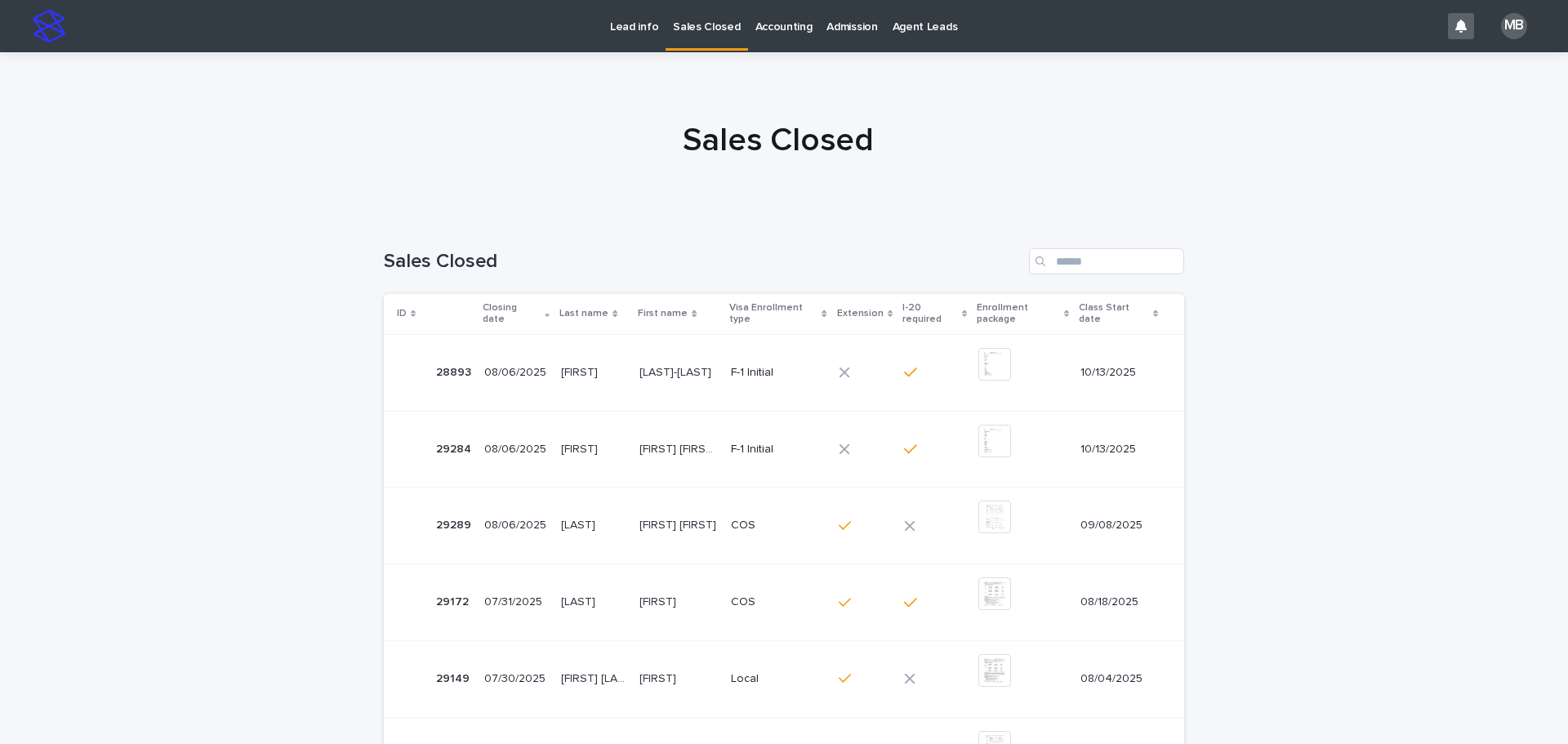 click on "Lead info" at bounding box center (634, 25) 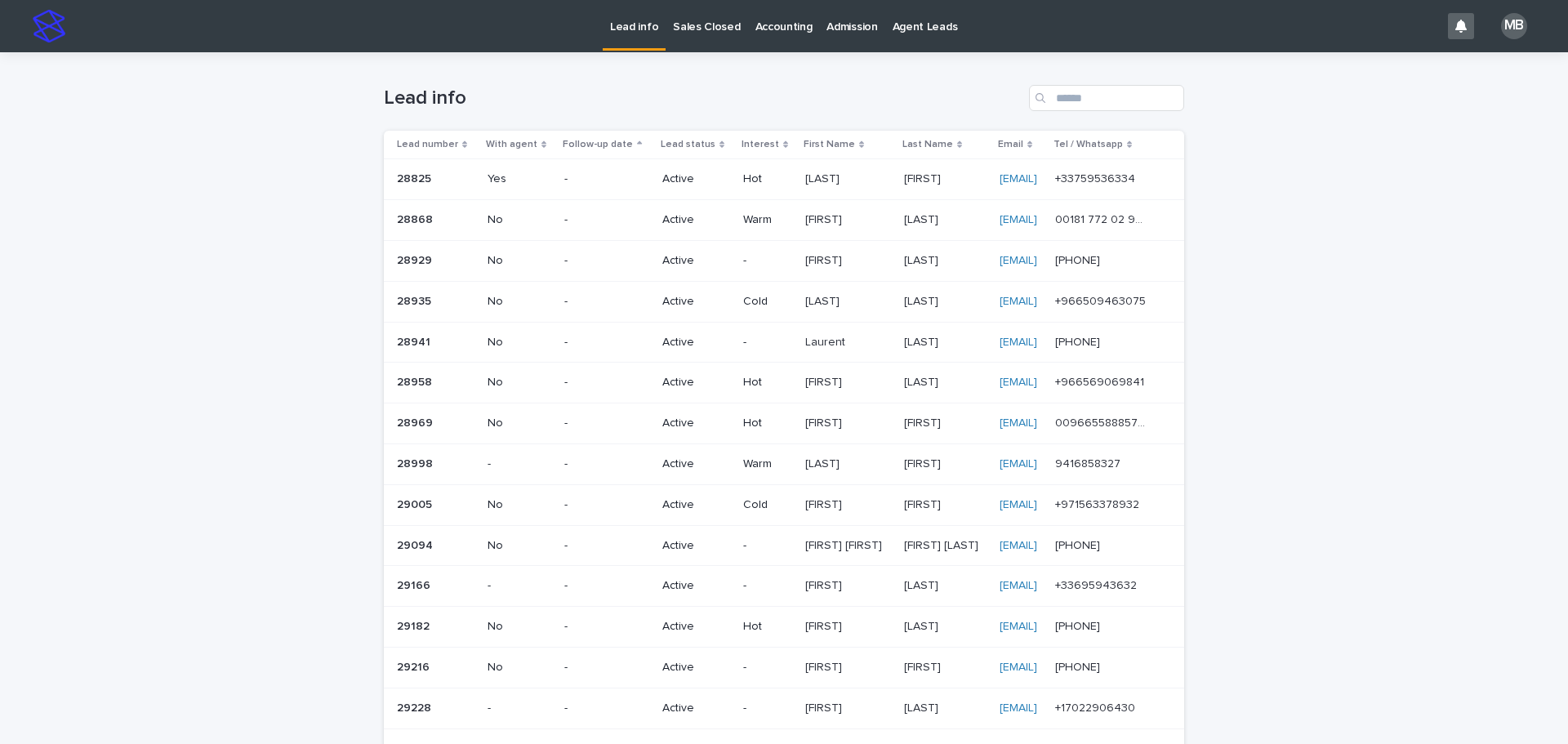 click on "Sales Closed" at bounding box center [706, 25] 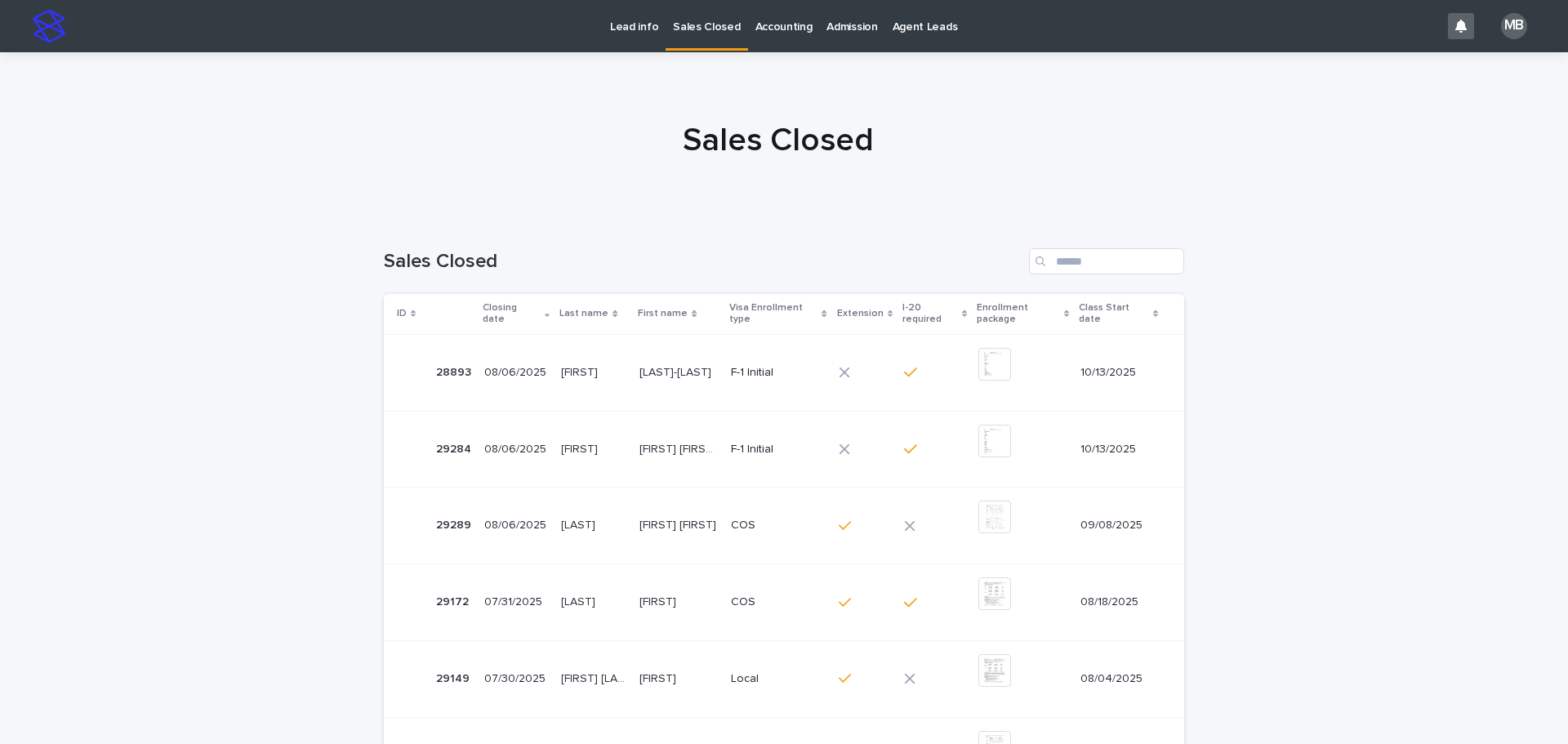 click on "Lead info" at bounding box center [634, 17] 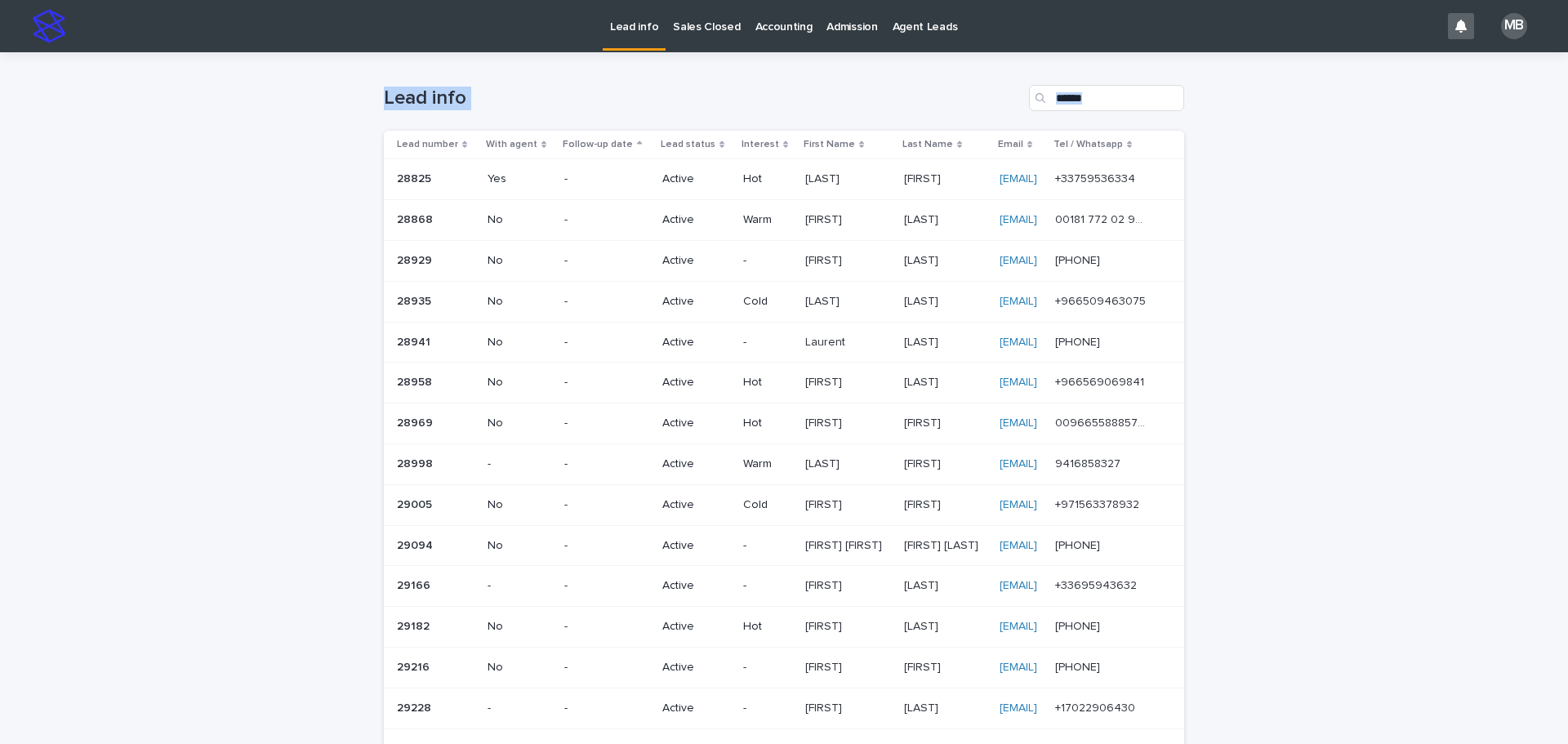 drag, startPoint x: 482, startPoint y: 109, endPoint x: 1396, endPoint y: 442, distance: 972.7718 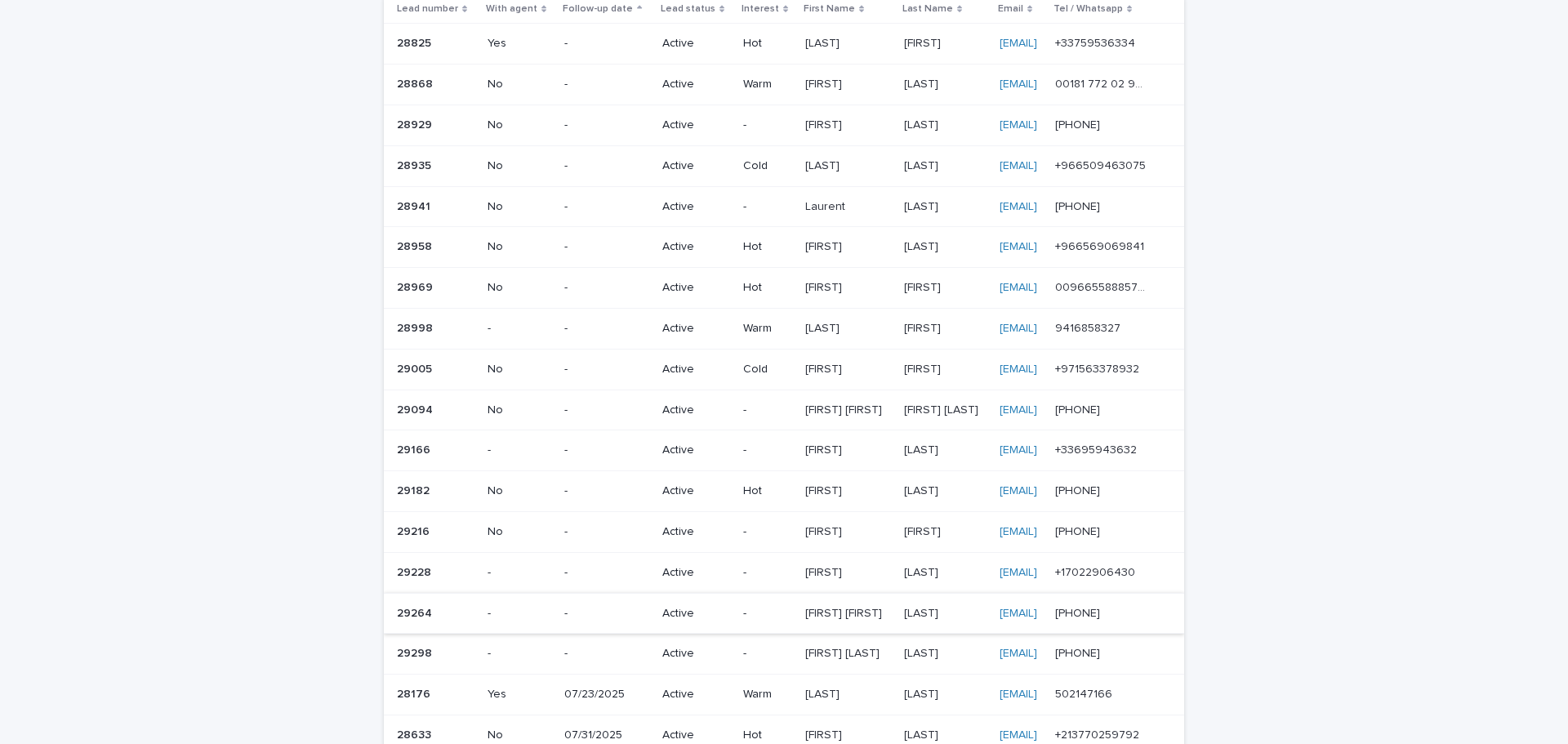 scroll, scrollTop: 0, scrollLeft: 0, axis: both 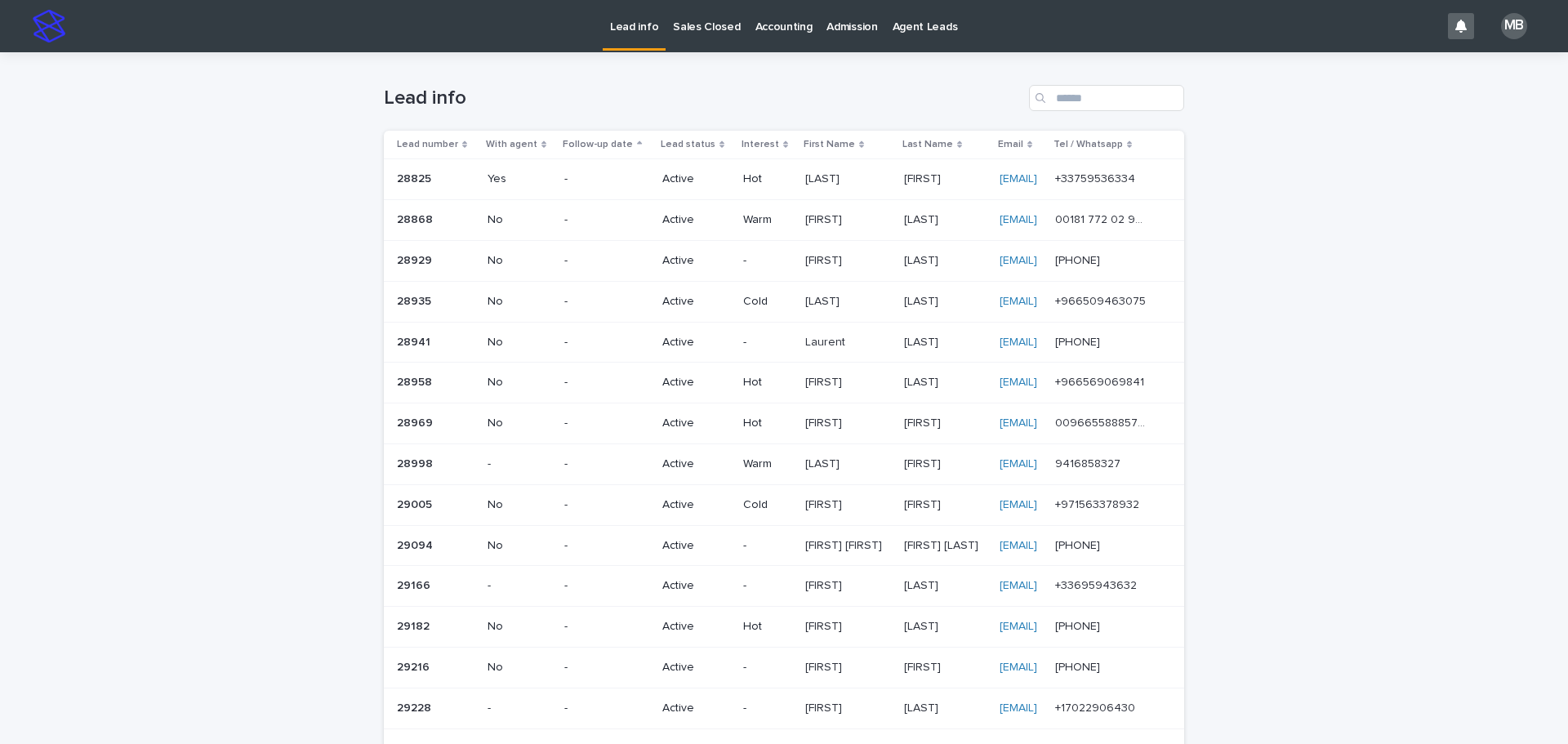 click on "Sales Closed" at bounding box center [706, 25] 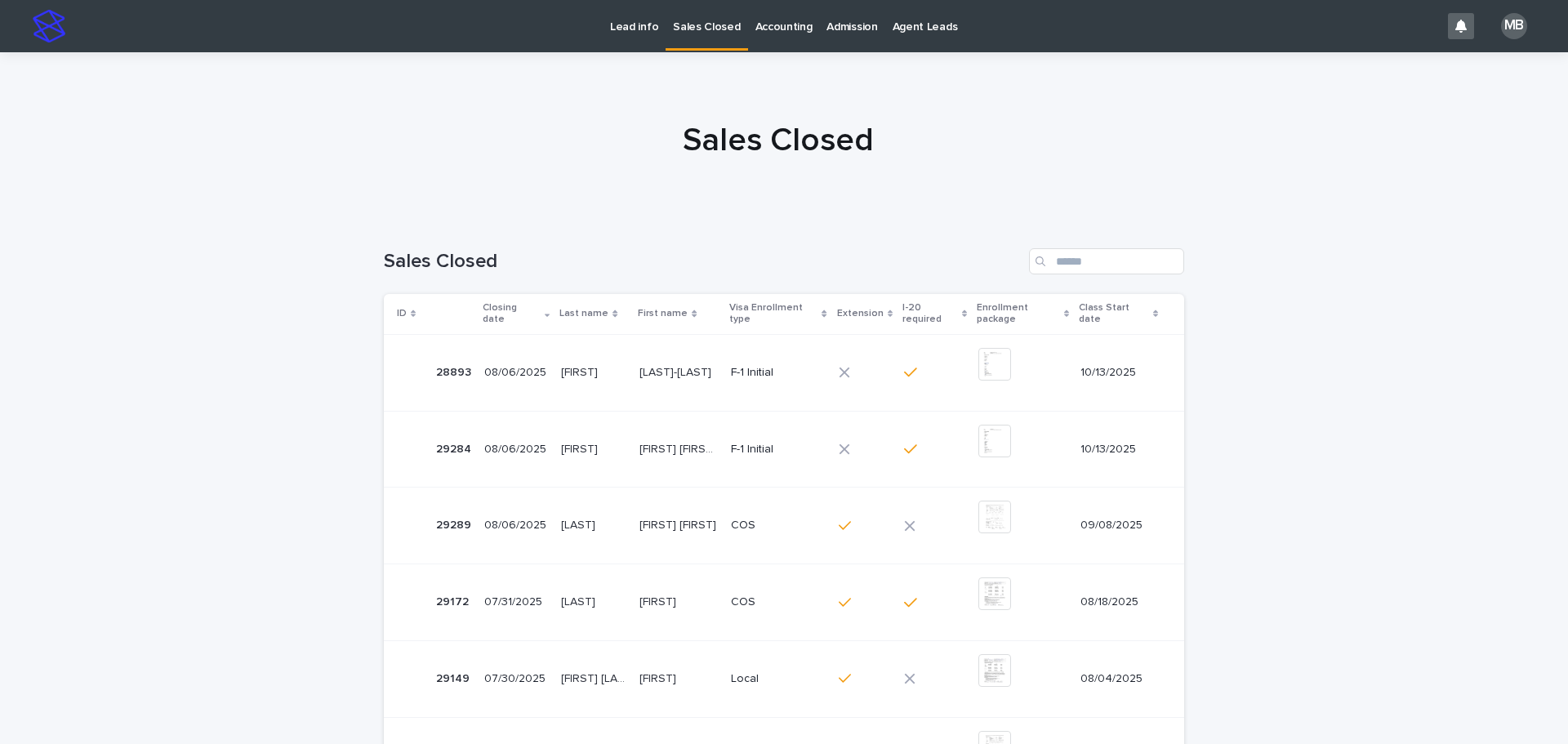 click on "Lead info" at bounding box center [634, 25] 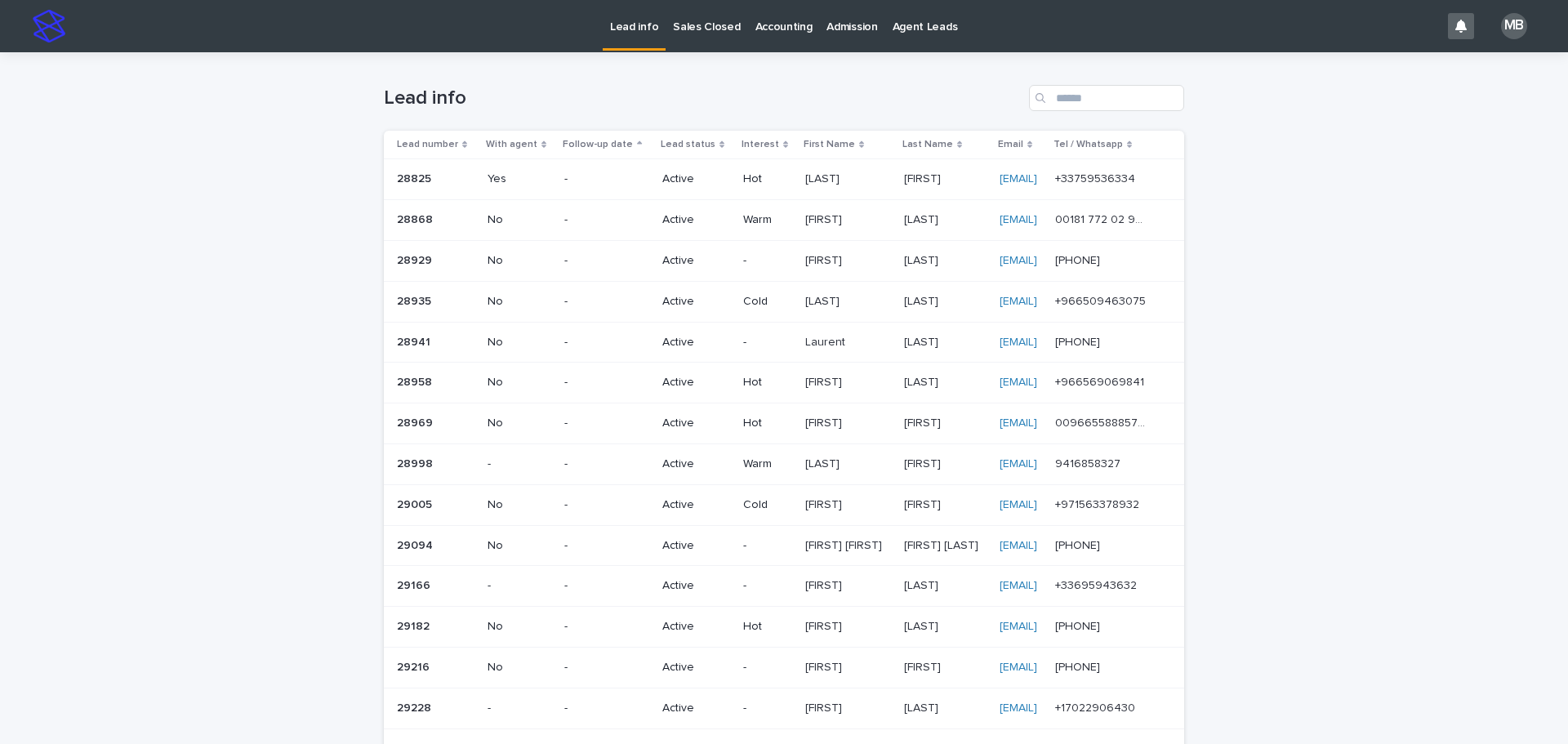 drag, startPoint x: 241, startPoint y: 158, endPoint x: 472, endPoint y: 89, distance: 241.085 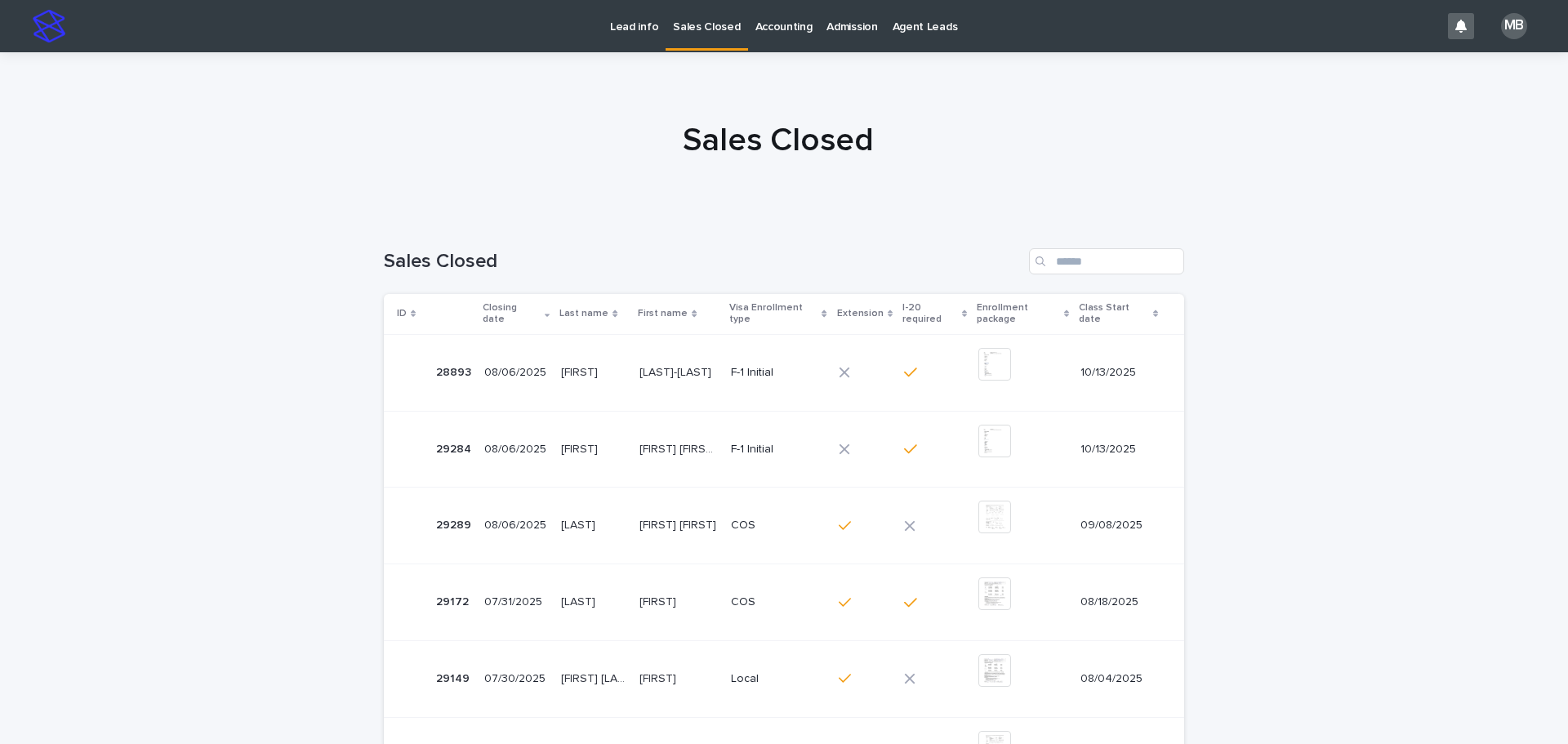click on "Lead info" at bounding box center (634, 17) 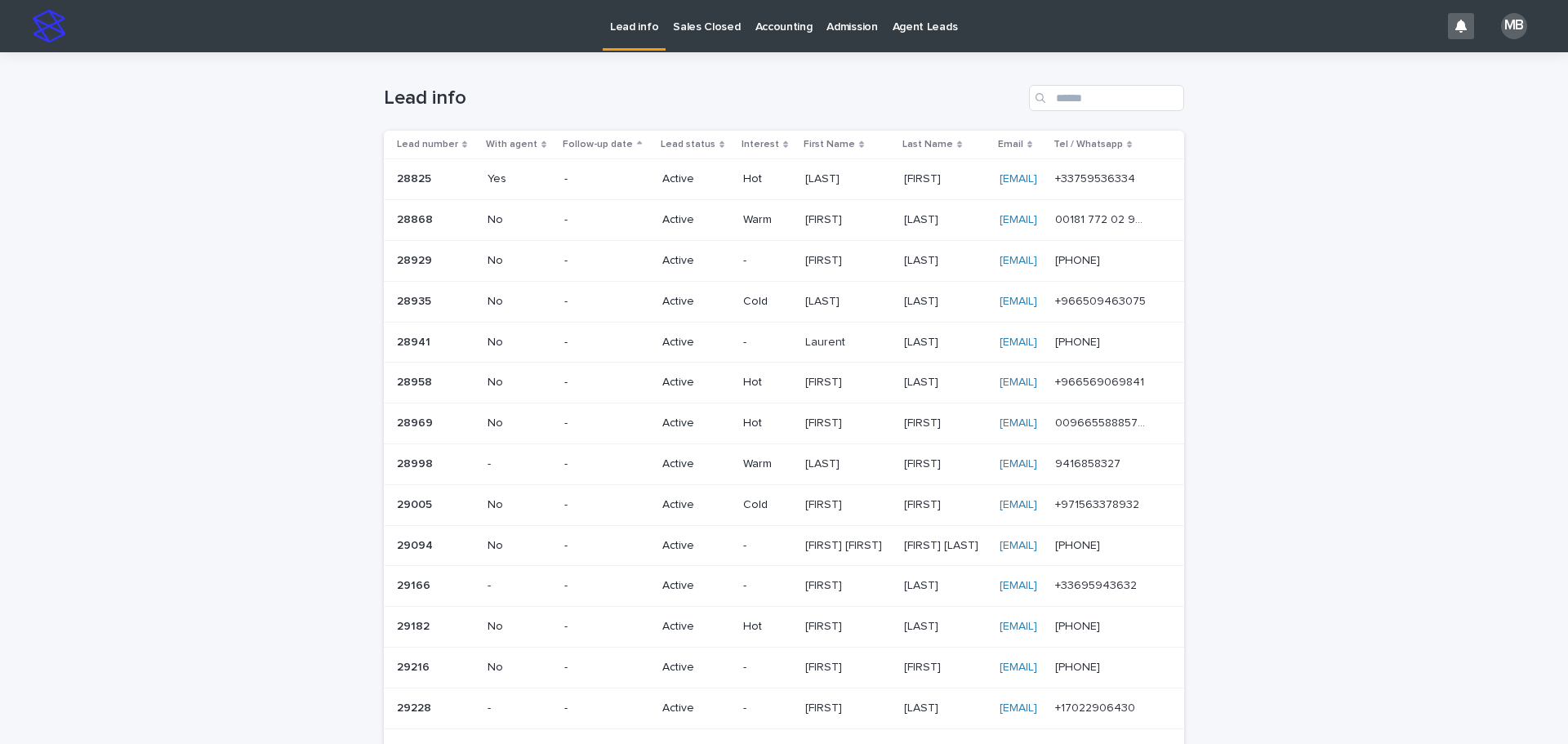 click on "Loading... Saving… Loading... Saving… Lead info Lead number With agent Follow-up date Lead status Interest First Name Last Name Email Tel / Whatsapp 28825 28825   Yes - Active Hot Balat Balat   Sveta Sveta   svetou_sb@yahoo.fr svetou_sb@yahoo.fr   +33759536334 +33759536334   28868 28868   No - Active Warm Ikhlas Ikhlas   Shamieh Shamieh   ikhlas.shamieh@gmail.com ikhlas.shamieh@gmail.com   00181 772 02 903 00181 772 02 903   28929 28929   No - Active - Liza Liza   Kvesadze Kvesadze   evturushev@gmail.com evturushev@gmail.com   8563046316 8563046316   28935 28935   No - Active Cold Mushabbab Mushabbab   Al haydar Al haydar   Hadi711hhh@gmail.com Hadi711hhh@gmail.com   +966509463075 +966509463075   28941 28941   No - Active - Laurent Laurent   Leca Leca   laurent.leca@yahoo.fr laurent.leca@yahoo.fr   0622110851 0622110851   28958 28958   No - Active Hot faisal faisal   almansouri almansouri   fsoolyx5z@gmail.com fsoolyx5z@gmail.com   +966569069841 +966569069841   28969 28969" at bounding box center (784, 581) 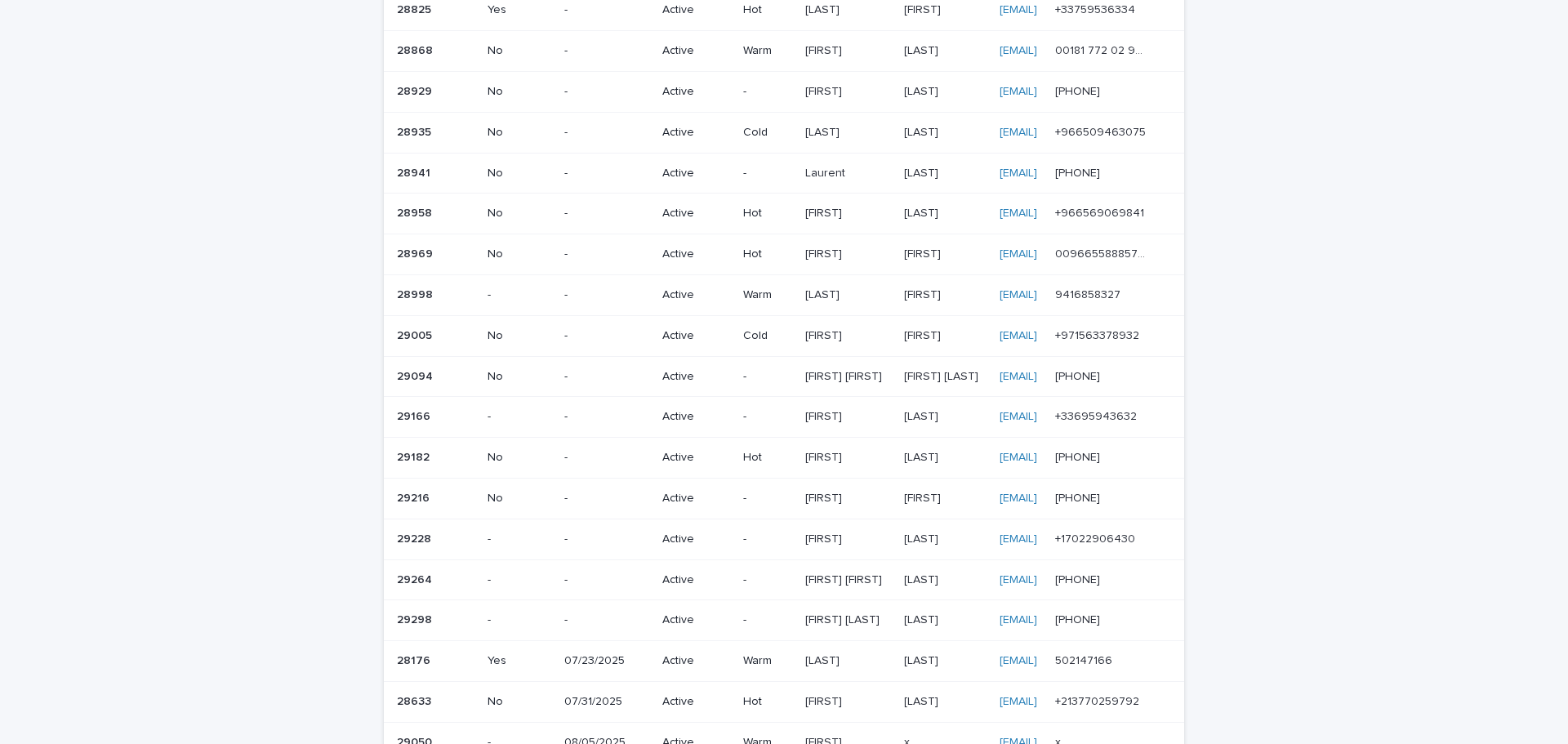 scroll, scrollTop: 0, scrollLeft: 0, axis: both 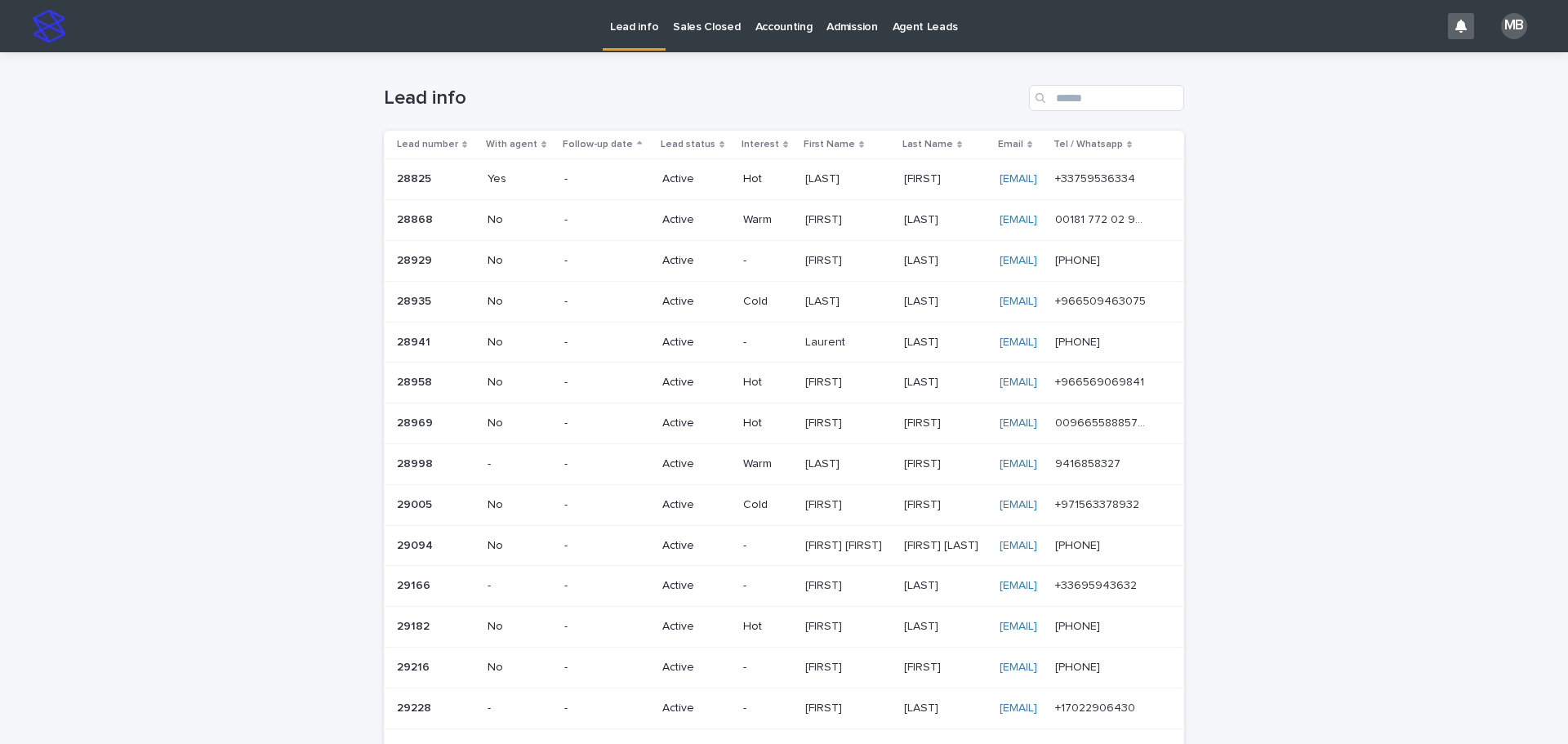 click on "Sales Closed" at bounding box center [706, 17] 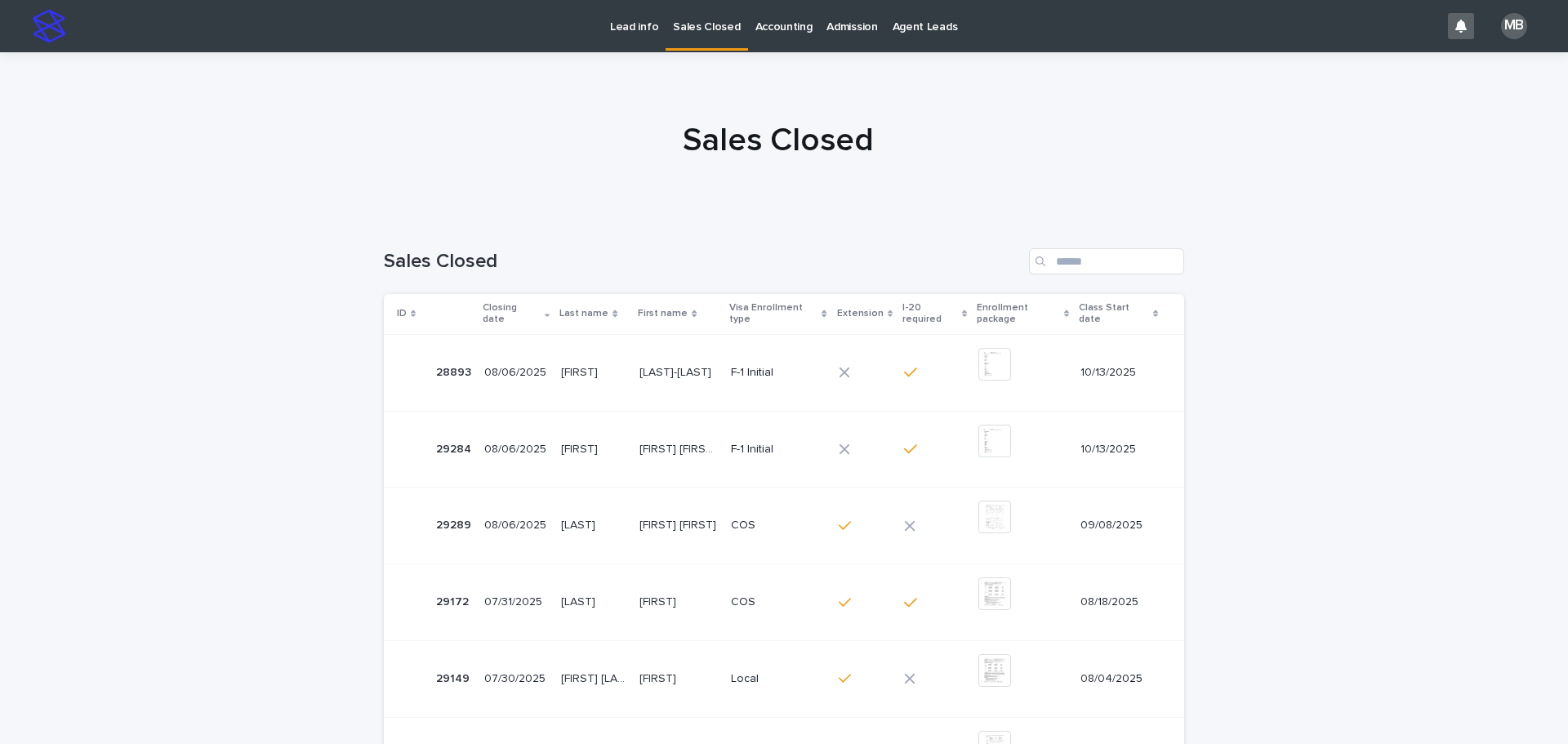 click on "Lead info" at bounding box center (634, 17) 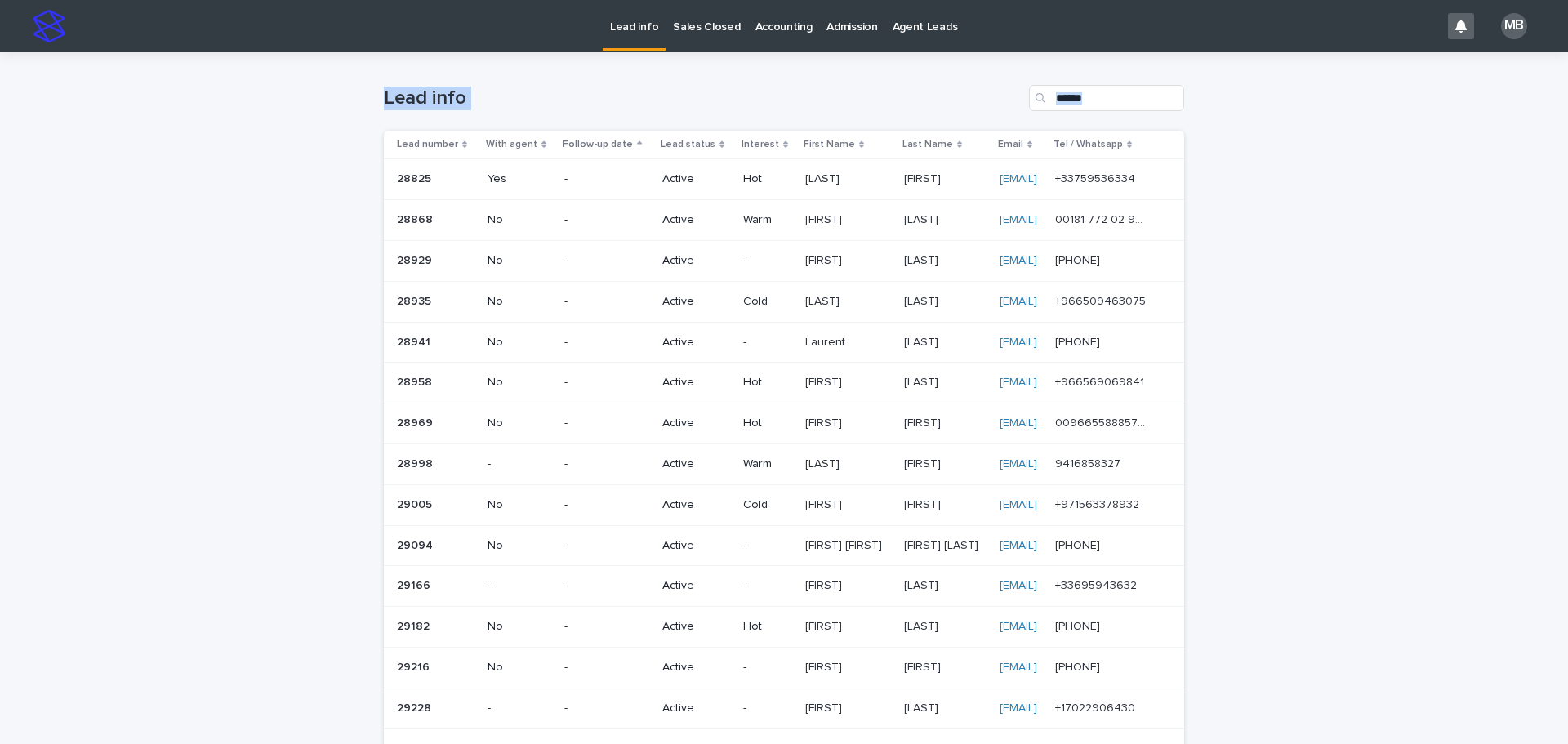 drag, startPoint x: 327, startPoint y: 107, endPoint x: 1481, endPoint y: 469, distance: 1209.4462 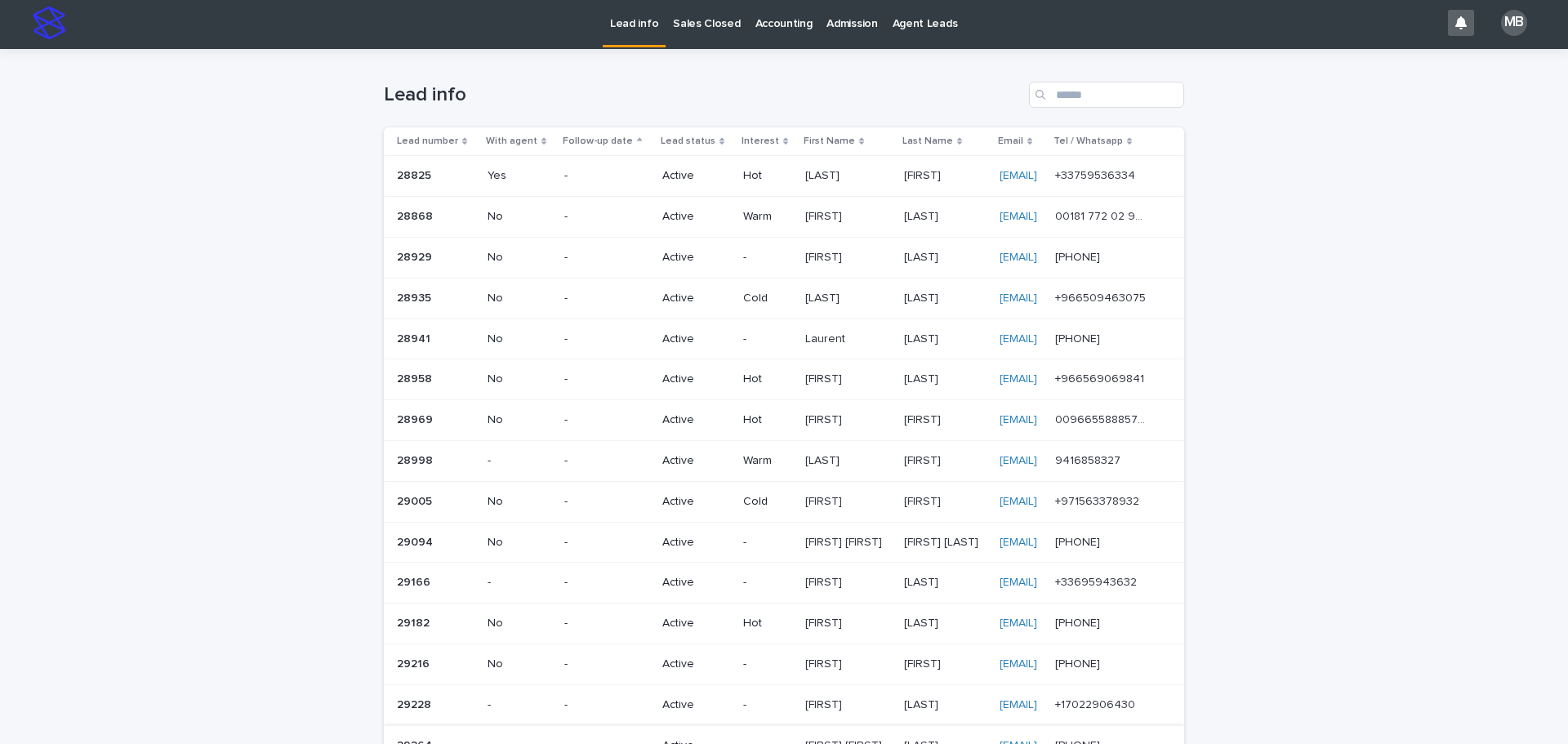 scroll, scrollTop: 0, scrollLeft: 0, axis: both 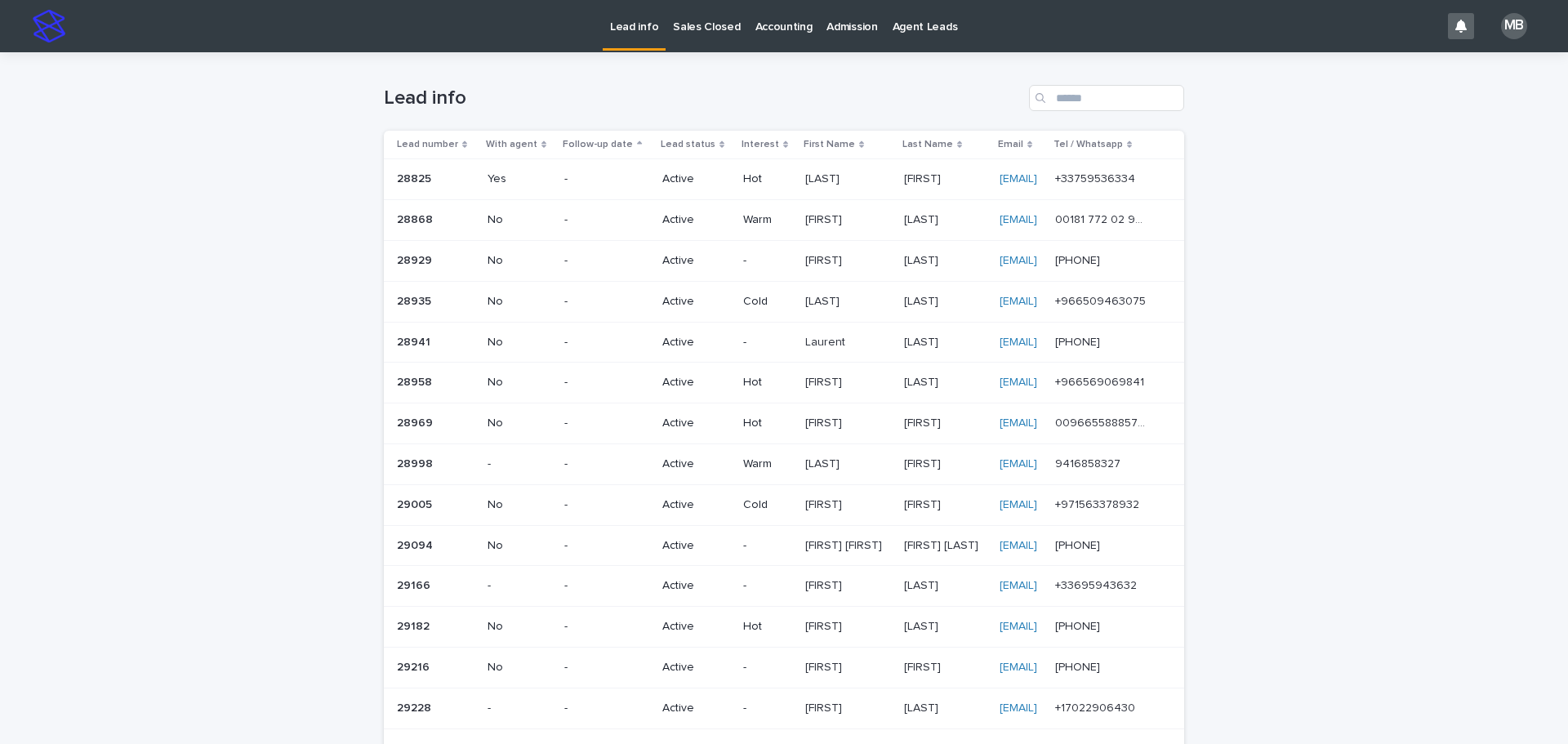 click on "Loading... Saving… Loading... Saving… Lead info Lead number With agent Follow-up date Lead status Interest First Name Last Name Email Tel / Whatsapp 28825 28825   Yes - Active Hot Balat Balat   Sveta Sveta   svetou_sb@yahoo.fr svetou_sb@yahoo.fr   +33759536334 +33759536334   28868 28868   No - Active Warm Ikhlas Ikhlas   Shamieh Shamieh   ikhlas.shamieh@gmail.com ikhlas.shamieh@gmail.com   00181 772 02 903 00181 772 02 903   28929 28929   No - Active - Liza Liza   Kvesadze Kvesadze   evturushev@gmail.com evturushev@gmail.com   8563046316 8563046316   28935 28935   No - Active Cold Mushabbab Mushabbab   Al haydar Al haydar   Hadi711hhh@gmail.com Hadi711hhh@gmail.com   +966509463075 +966509463075   28941 28941   No - Active - Laurent Laurent   Leca Leca   laurent.leca@yahoo.fr laurent.leca@yahoo.fr   0622110851 0622110851   28958 28958   No - Active Hot faisal faisal   almansouri almansouri   fsoolyx5z@gmail.com fsoolyx5z@gmail.com   +966569069841 +966569069841   28969 28969" at bounding box center (784, 581) 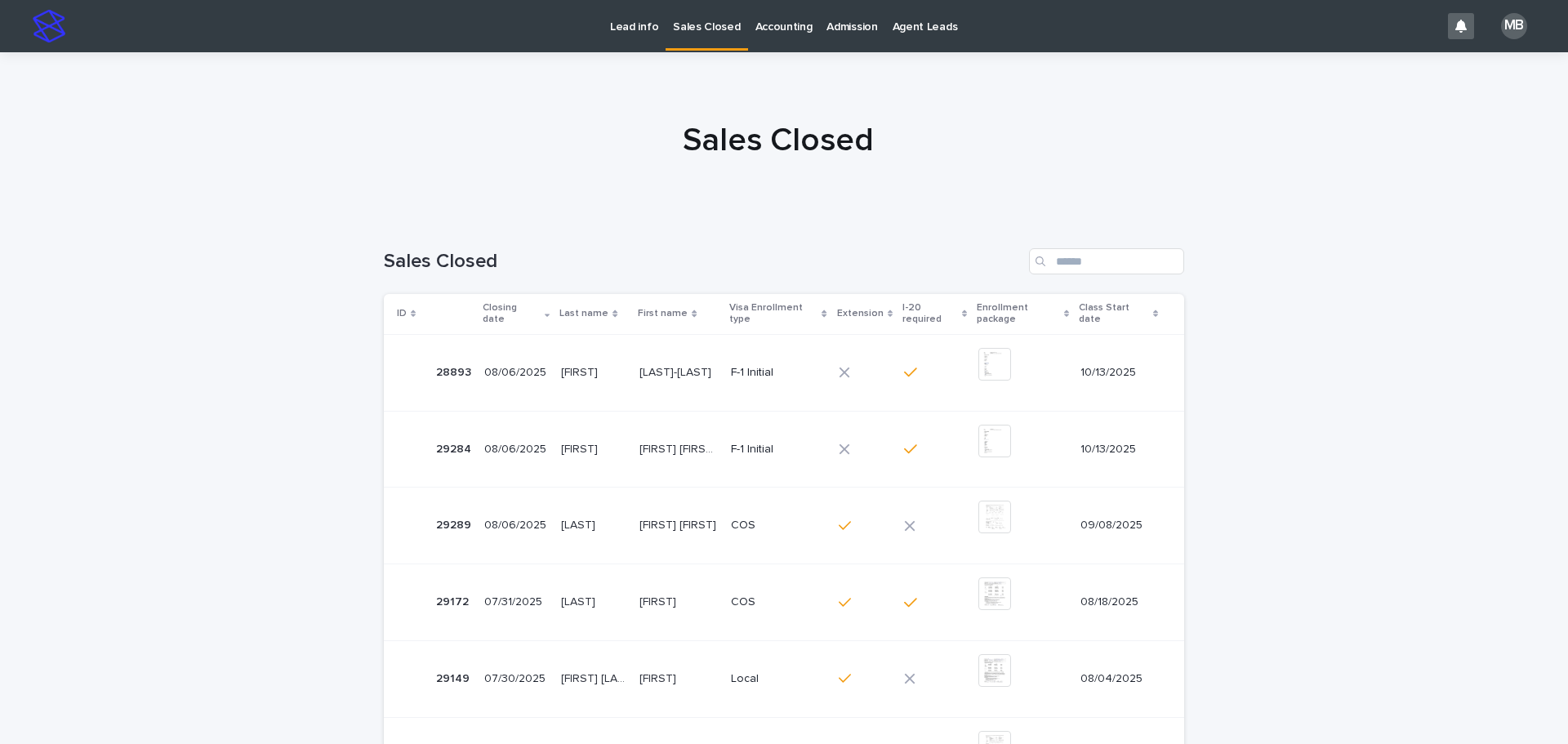 click on "Lead info" at bounding box center (634, 25) 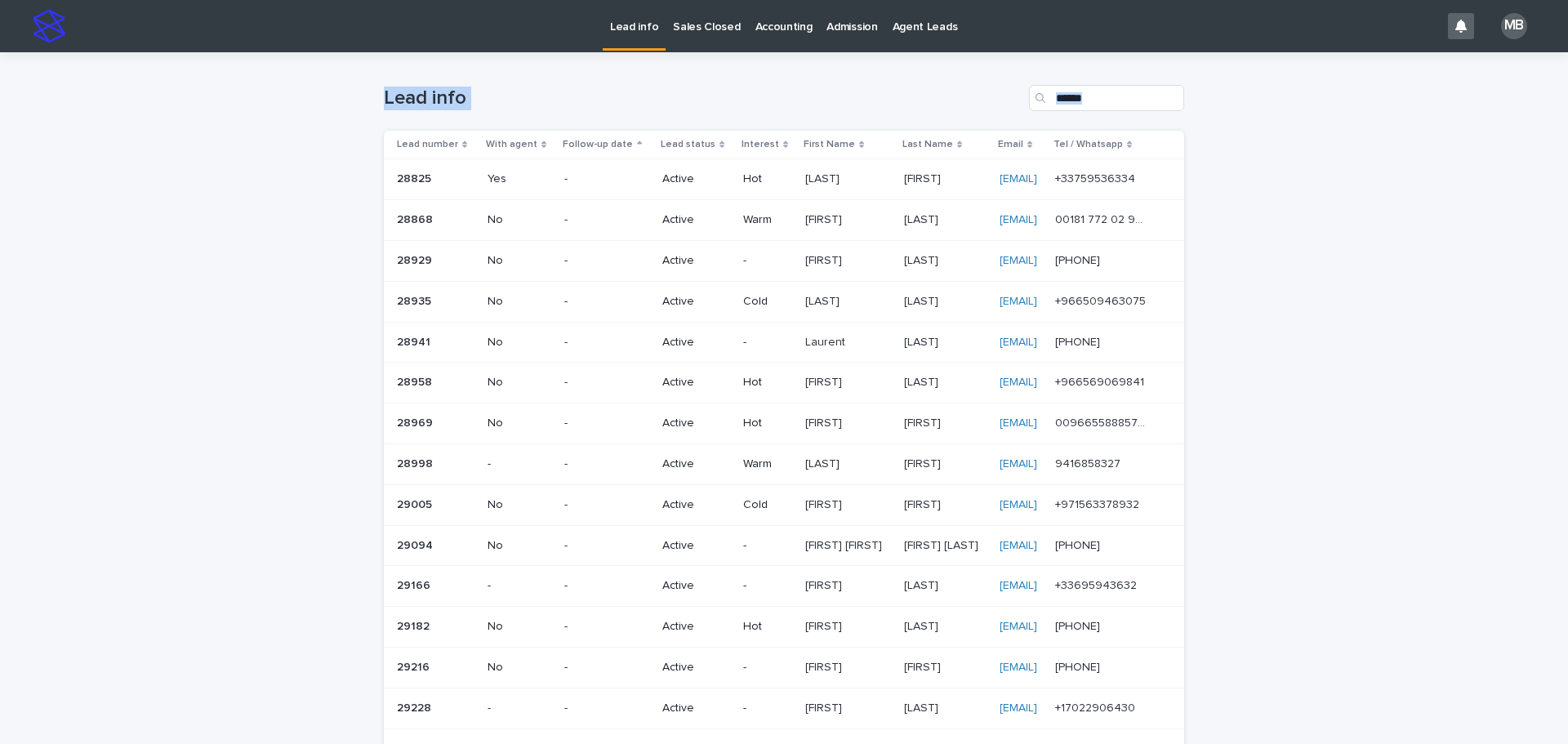 drag, startPoint x: 635, startPoint y: 34, endPoint x: 1524, endPoint y: 394, distance: 959.1251 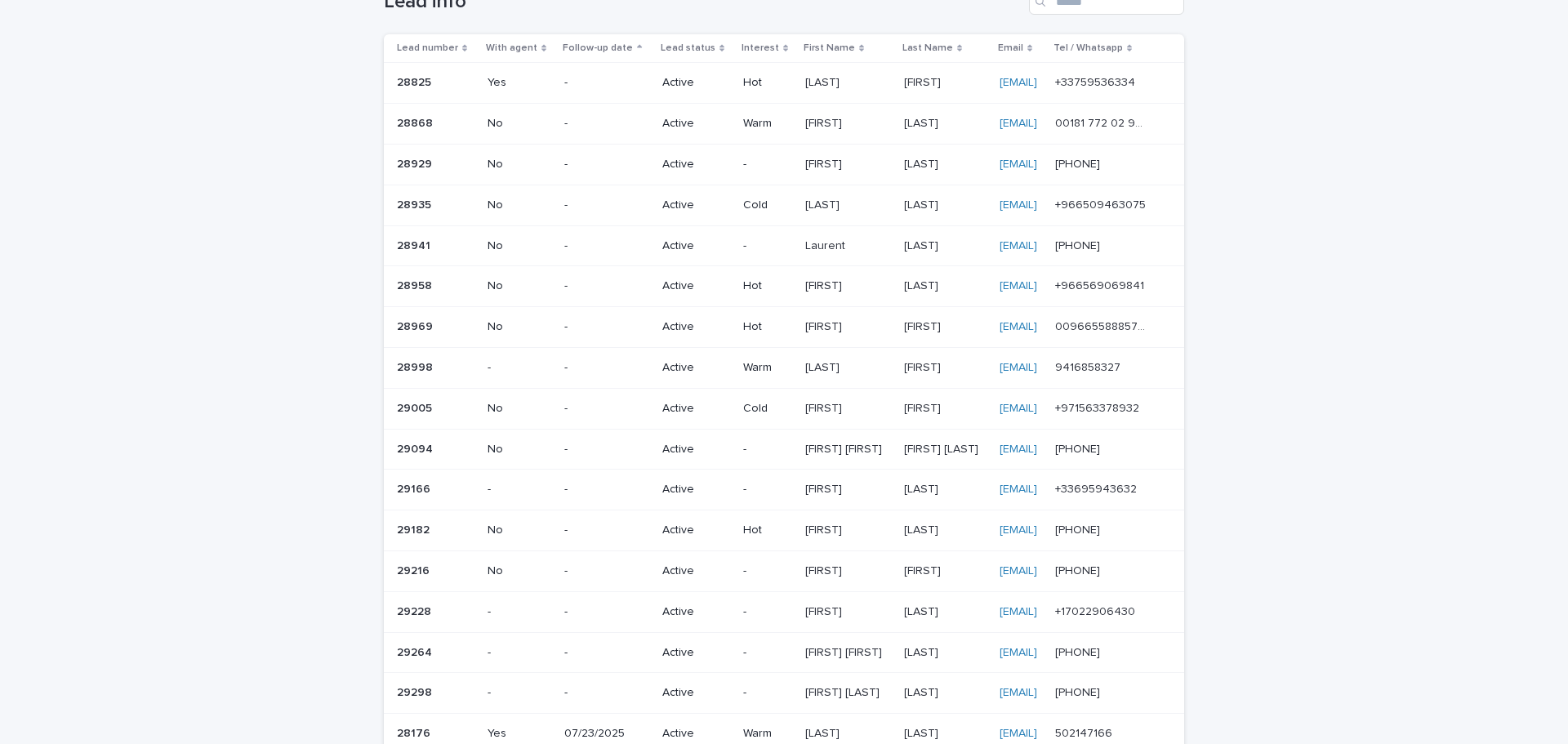 scroll, scrollTop: 17, scrollLeft: 0, axis: vertical 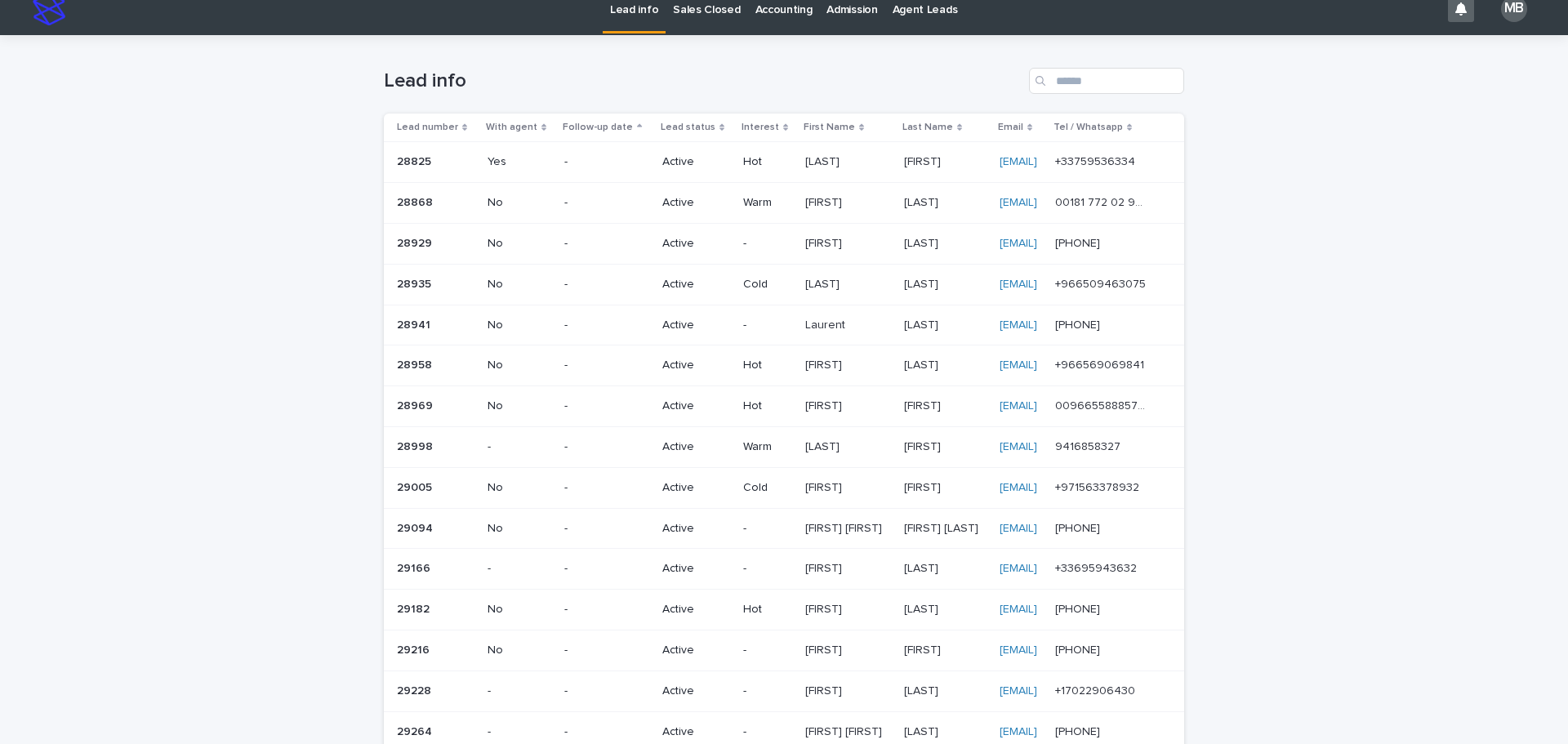click on "Sales Closed" at bounding box center [706, 8] 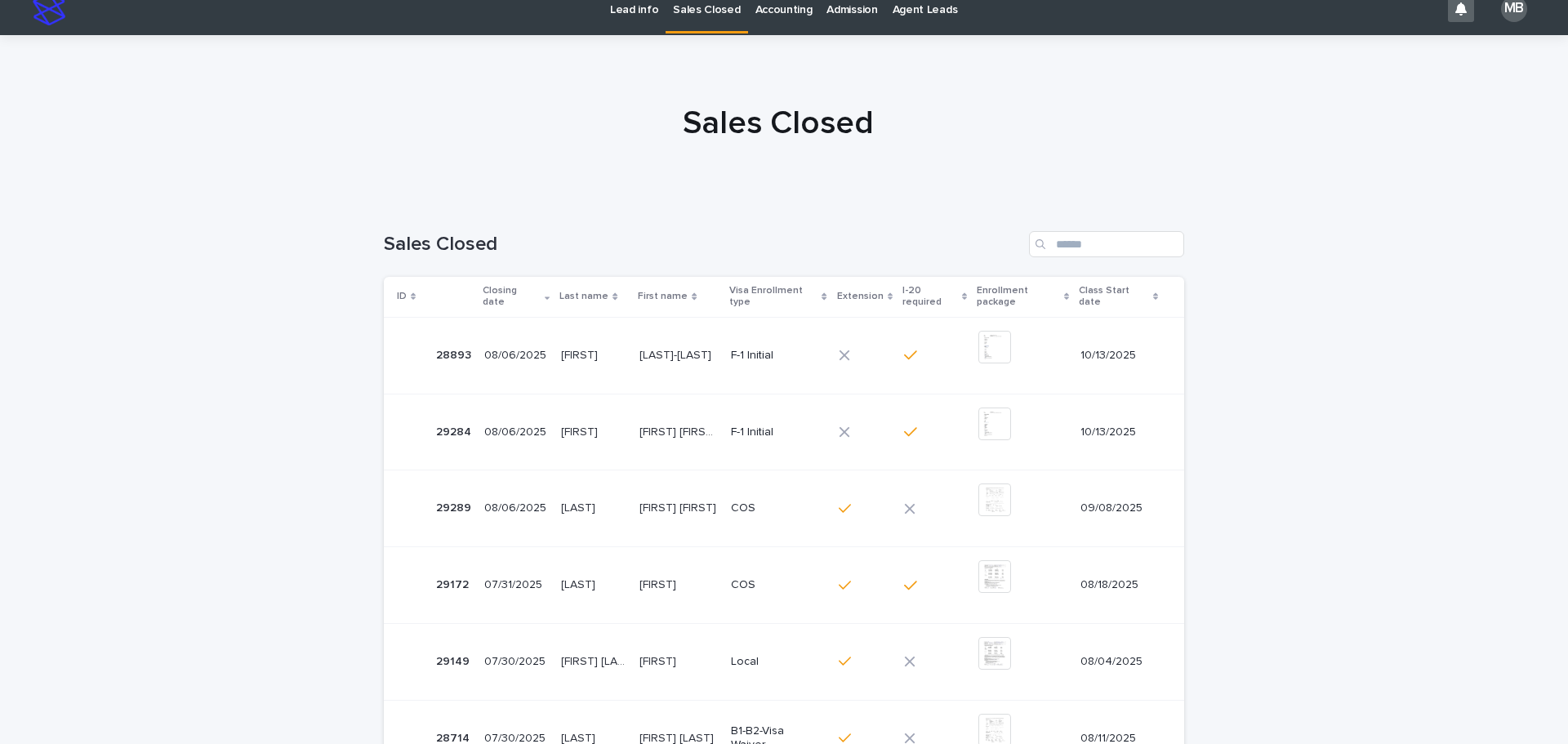 scroll, scrollTop: 0, scrollLeft: 0, axis: both 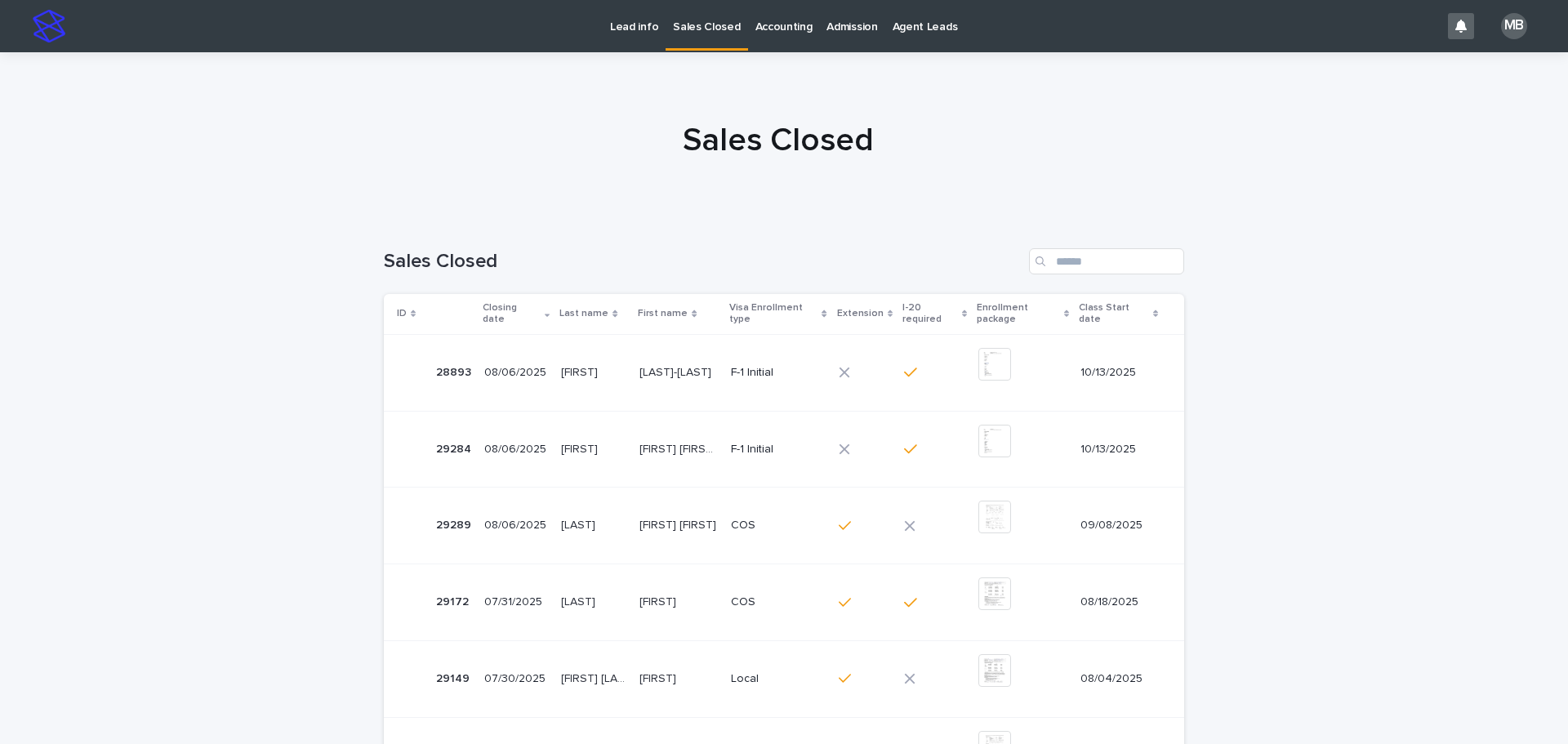 click on "Lead info" at bounding box center (634, 17) 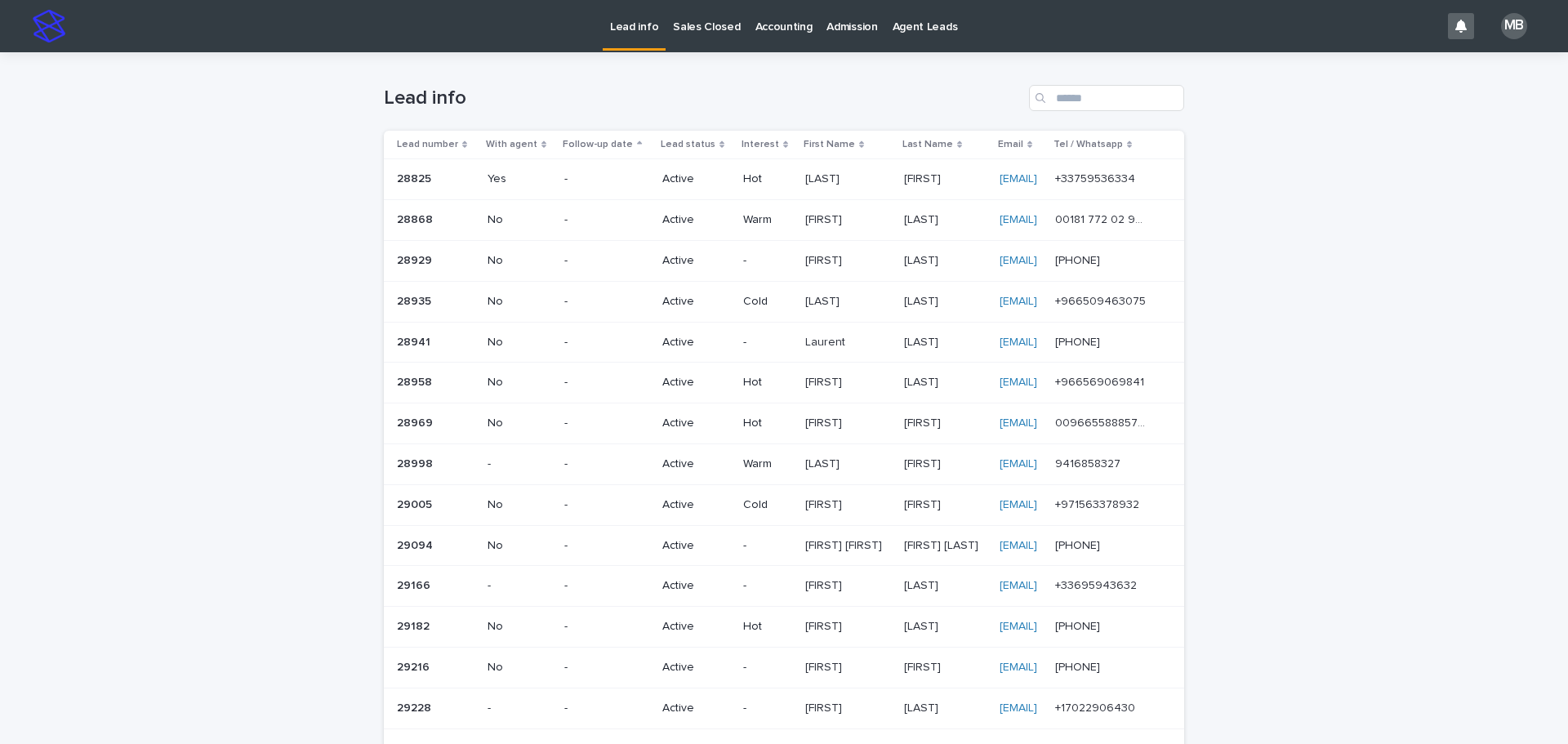 click on "Sales Closed" at bounding box center (706, 17) 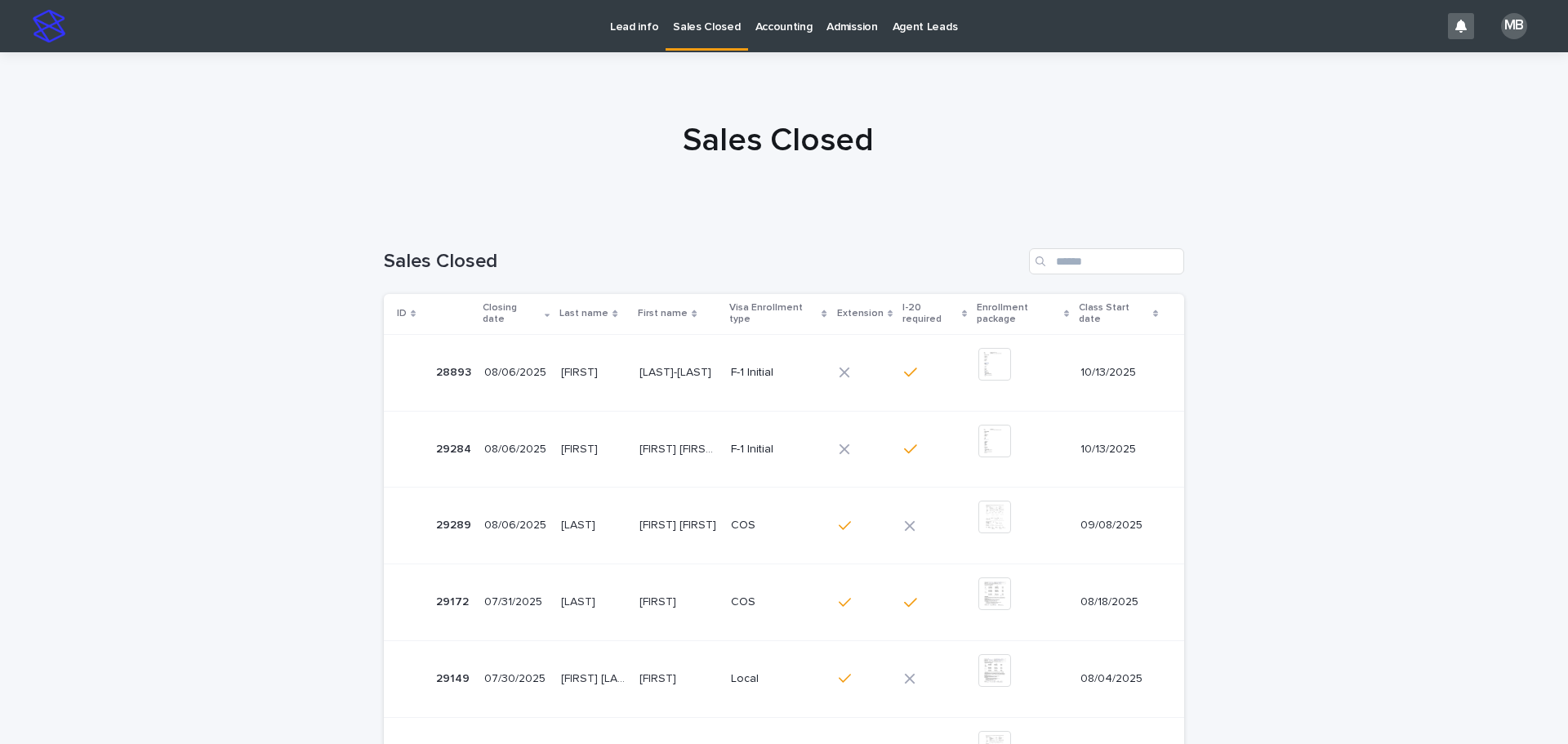 click on "Lead info" at bounding box center [634, 17] 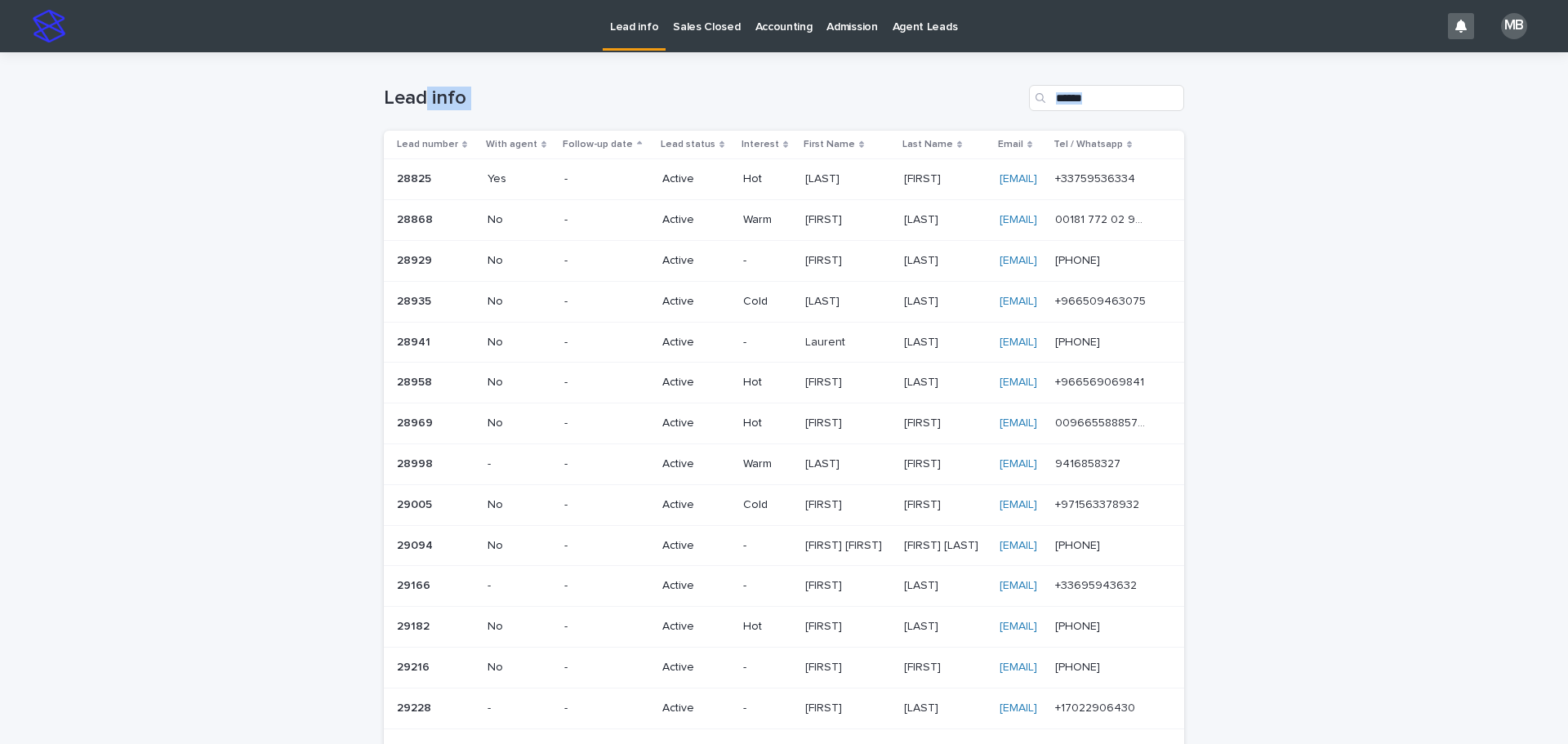drag, startPoint x: 416, startPoint y: 65, endPoint x: 1418, endPoint y: 371, distance: 1047.6832 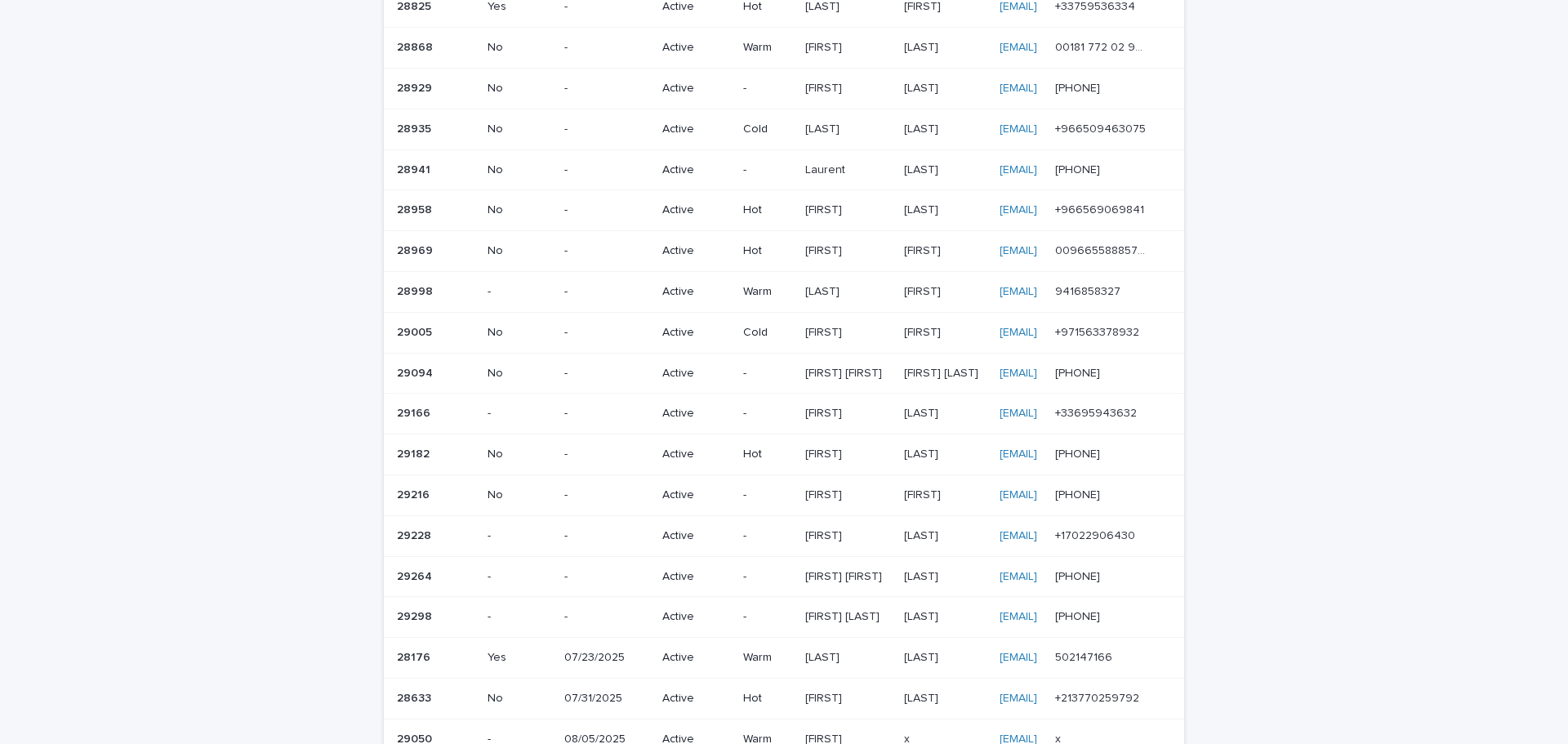 scroll, scrollTop: 0, scrollLeft: 0, axis: both 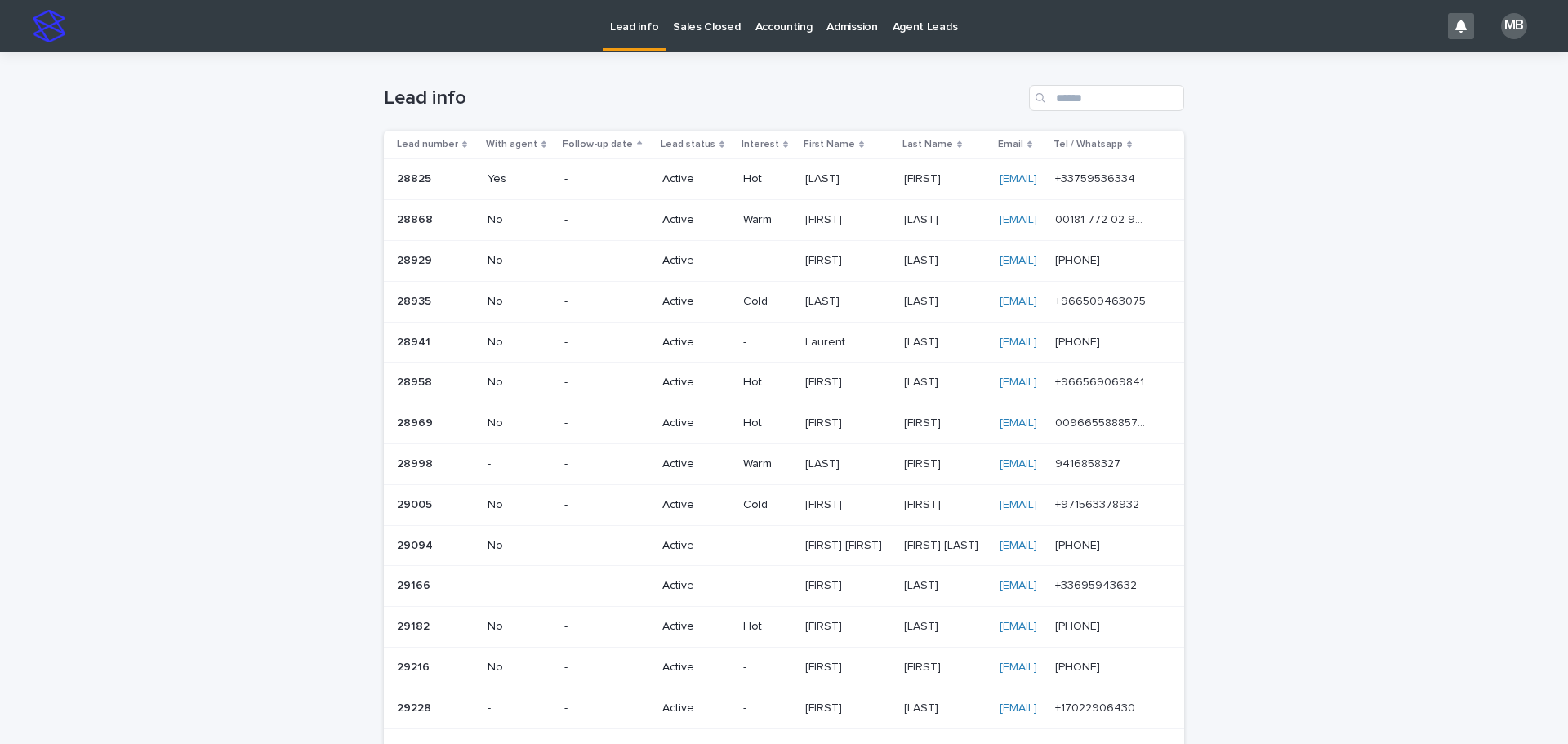 click on "Sales Closed" at bounding box center [706, 17] 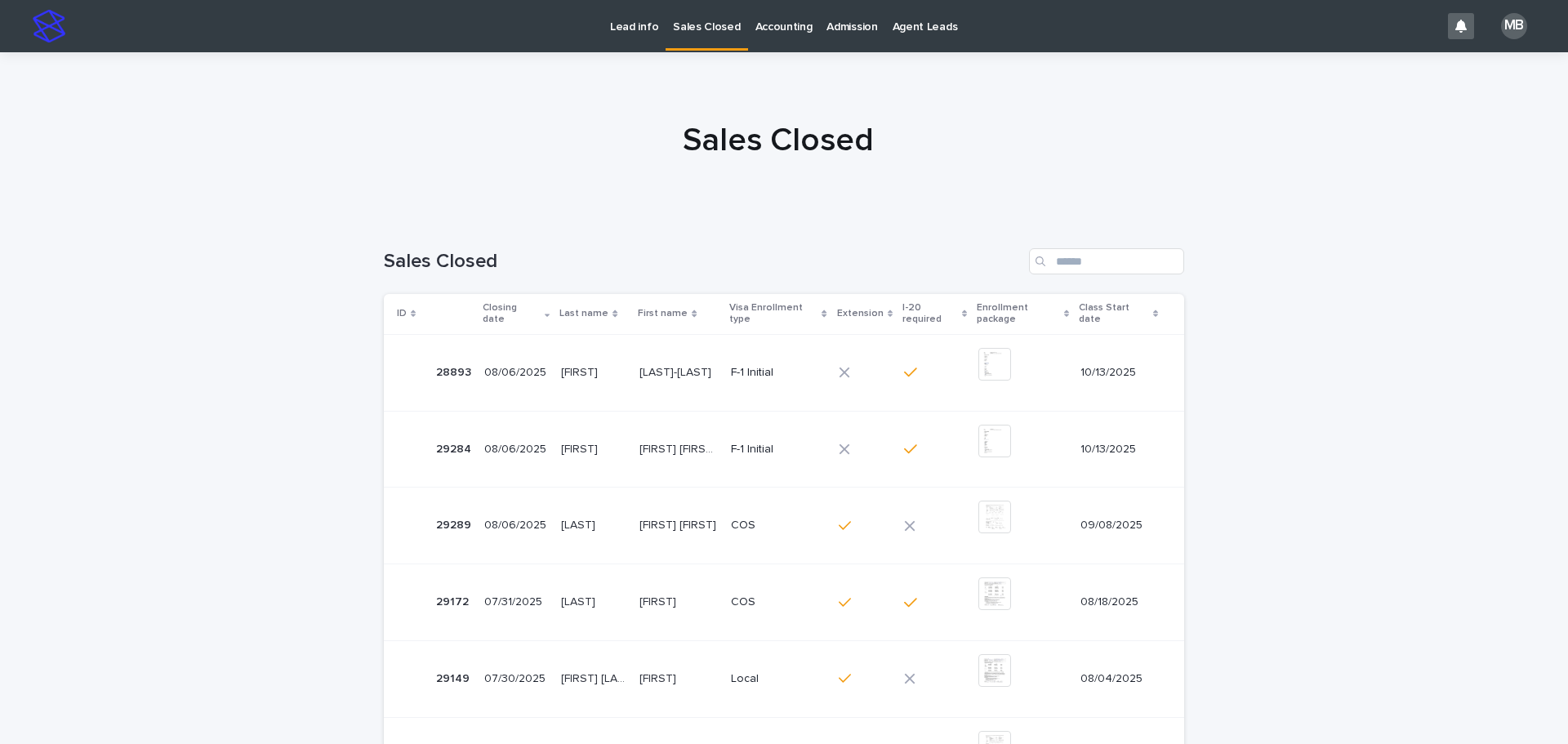 click on "Lead info" at bounding box center (634, 17) 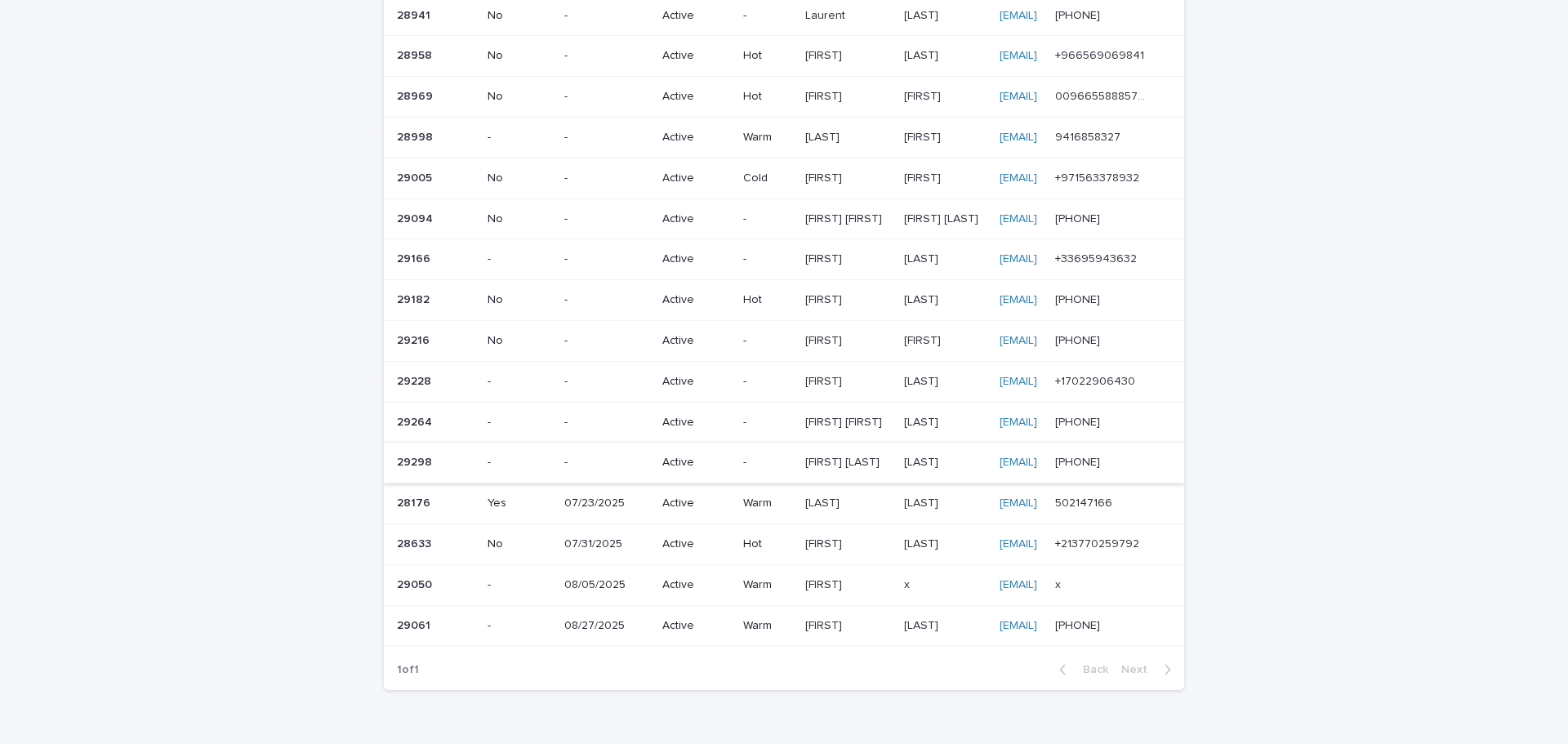 scroll, scrollTop: 245, scrollLeft: 0, axis: vertical 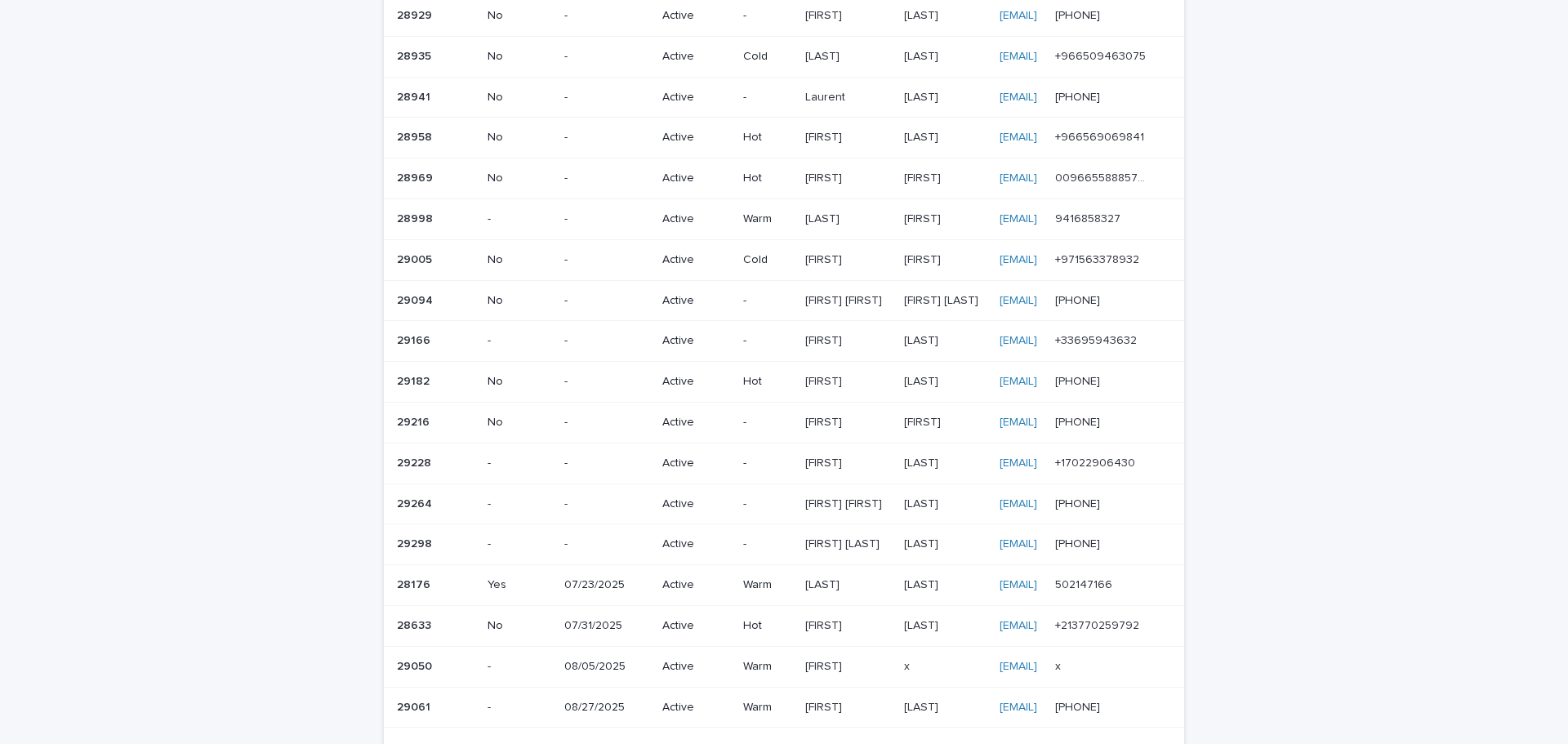 click on "Loading... Saving… Loading... Saving… Lead info Lead number With agent Follow-up date Lead status Interest First Name Last Name Email Tel / Whatsapp 28825 28825   Yes - Active Hot Balat Balat   Sveta Sveta   svetou_sb@yahoo.fr svetou_sb@yahoo.fr   +33759536334 +33759536334   28868 28868   No - Active Warm Ikhlas Ikhlas   Shamieh Shamieh   ikhlas.shamieh@gmail.com ikhlas.shamieh@gmail.com   00181 772 02 903 00181 772 02 903   28929 28929   No - Active - Liza Liza   Kvesadze Kvesadze   evturushev@gmail.com evturushev@gmail.com   8563046316 8563046316   28935 28935   No - Active Cold Mushabbab Mushabbab   Al haydar Al haydar   Hadi711hhh@gmail.com Hadi711hhh@gmail.com   +966509463075 +966509463075   28941 28941   No - Active - Laurent Laurent   Leca Leca   laurent.leca@yahoo.fr laurent.leca@yahoo.fr   0622110851 0622110851   28958 28958   No - Active Hot faisal faisal   almansouri almansouri   fsoolyx5z@gmail.com fsoolyx5z@gmail.com   +966569069841 +966569069841   28969 28969" at bounding box center (784, 336) 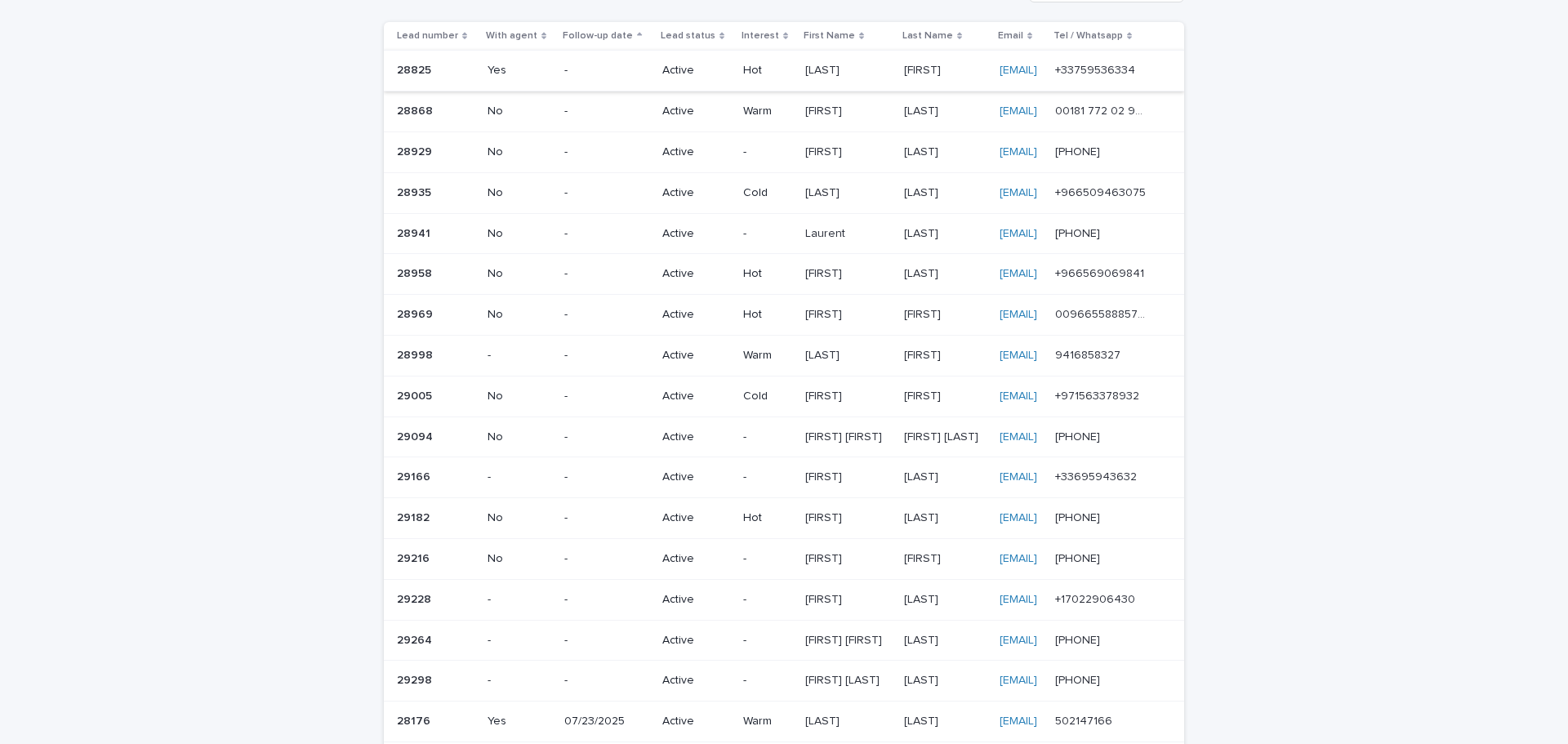 scroll, scrollTop: 0, scrollLeft: 0, axis: both 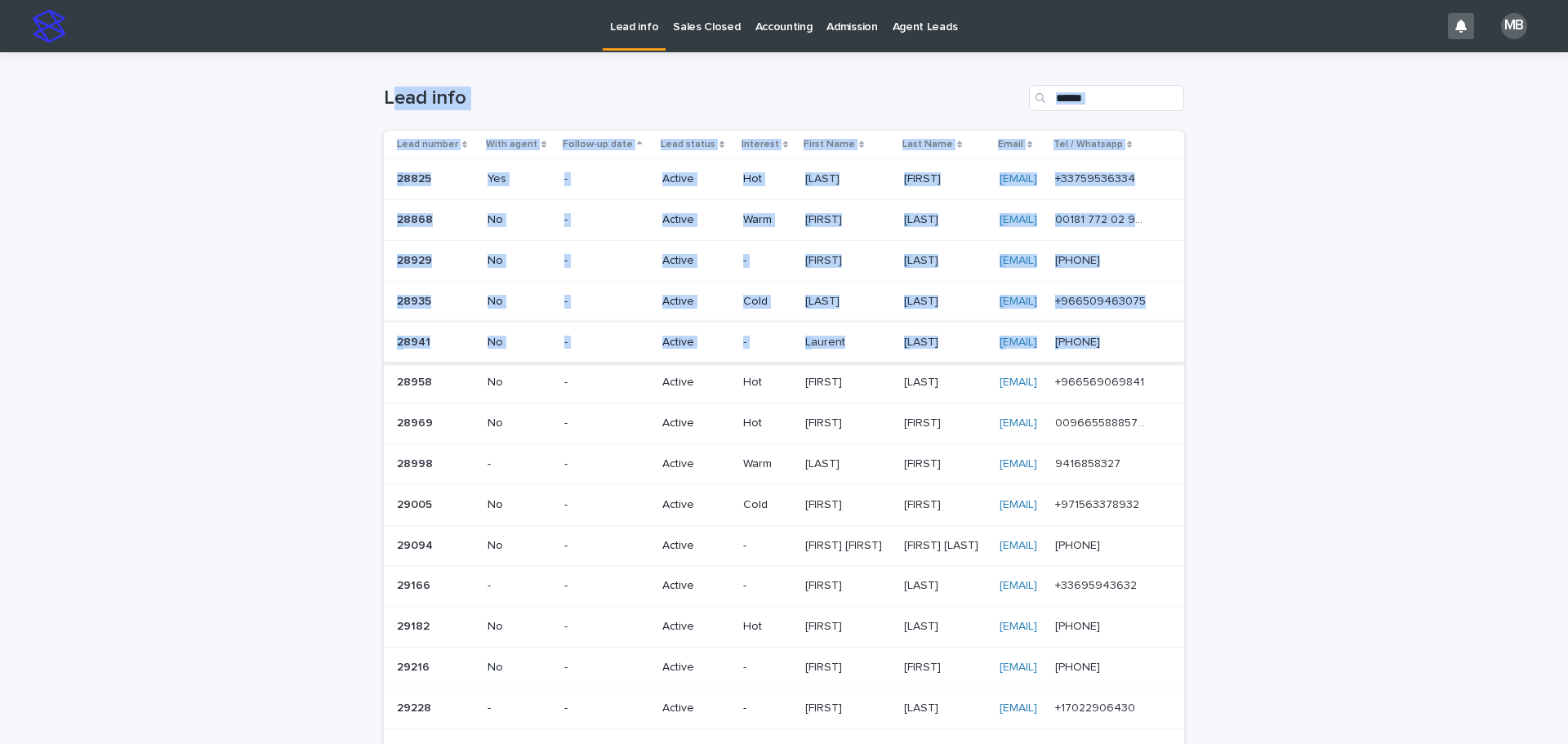 drag, startPoint x: 388, startPoint y: 85, endPoint x: 1152, endPoint y: 342, distance: 806.06762 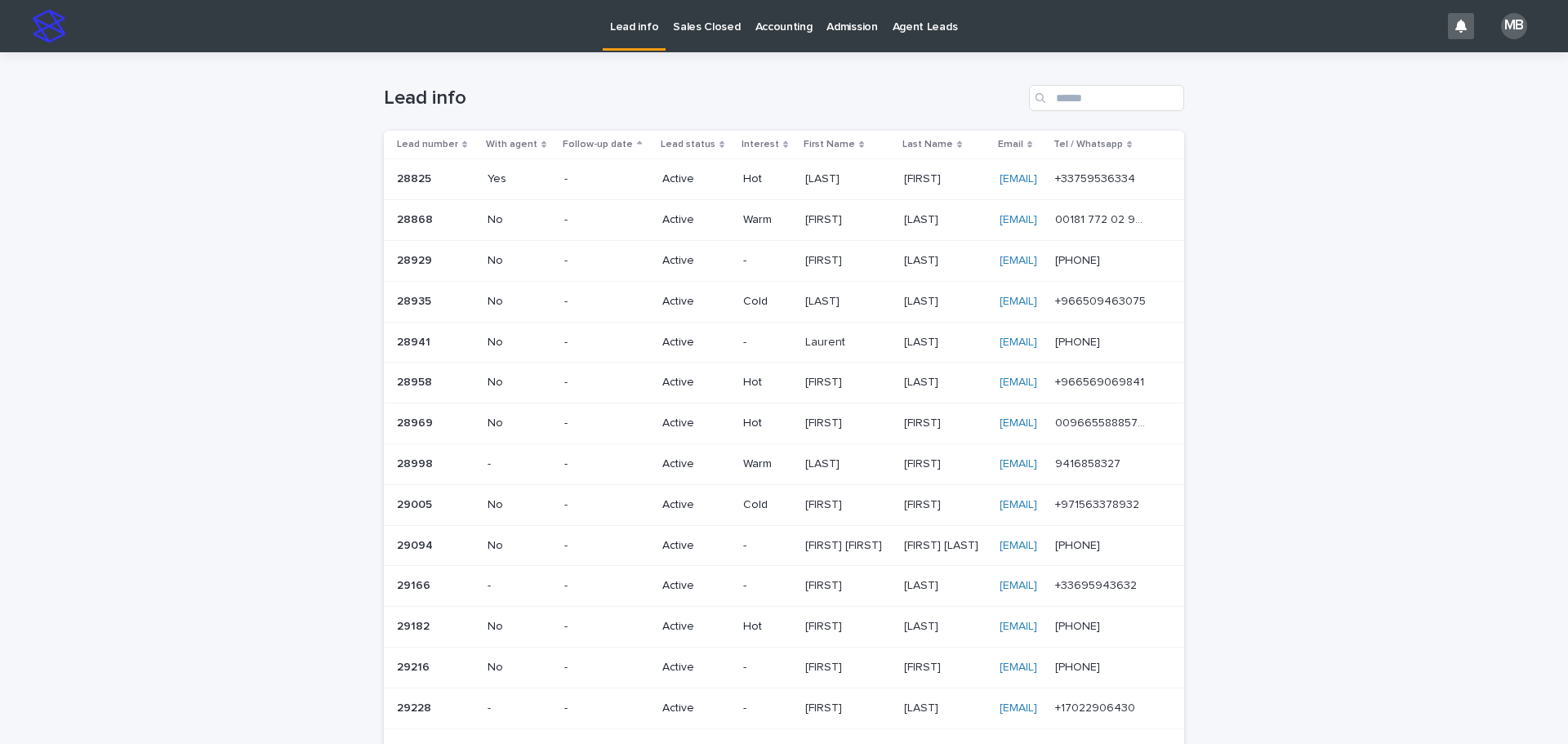 click on "Loading... Saving… Loading... Saving… Lead info Lead number With agent Follow-up date Lead status Interest First Name Last Name Email Tel / Whatsapp 28825 28825   Yes - Active Hot Balat Balat   Sveta Sveta   svetou_sb@yahoo.fr svetou_sb@yahoo.fr   +33759536334 +33759536334   28868 28868   No - Active Warm Ikhlas Ikhlas   Shamieh Shamieh   ikhlas.shamieh@gmail.com ikhlas.shamieh@gmail.com   00181 772 02 903 00181 772 02 903   28929 28929   No - Active - Liza Liza   Kvesadze Kvesadze   evturushev@gmail.com evturushev@gmail.com   8563046316 8563046316   28935 28935   No - Active Cold Mushabbab Mushabbab   Al haydar Al haydar   Hadi711hhh@gmail.com Hadi711hhh@gmail.com   +966509463075 +966509463075   28941 28941   No - Active - Laurent Laurent   Leca Leca   laurent.leca@yahoo.fr laurent.leca@yahoo.fr   0622110851 0622110851   28958 28958   No - Active Hot faisal faisal   almansouri almansouri   fsoolyx5z@gmail.com fsoolyx5z@gmail.com   +966569069841 +966569069841   28969 28969" at bounding box center [784, 581] 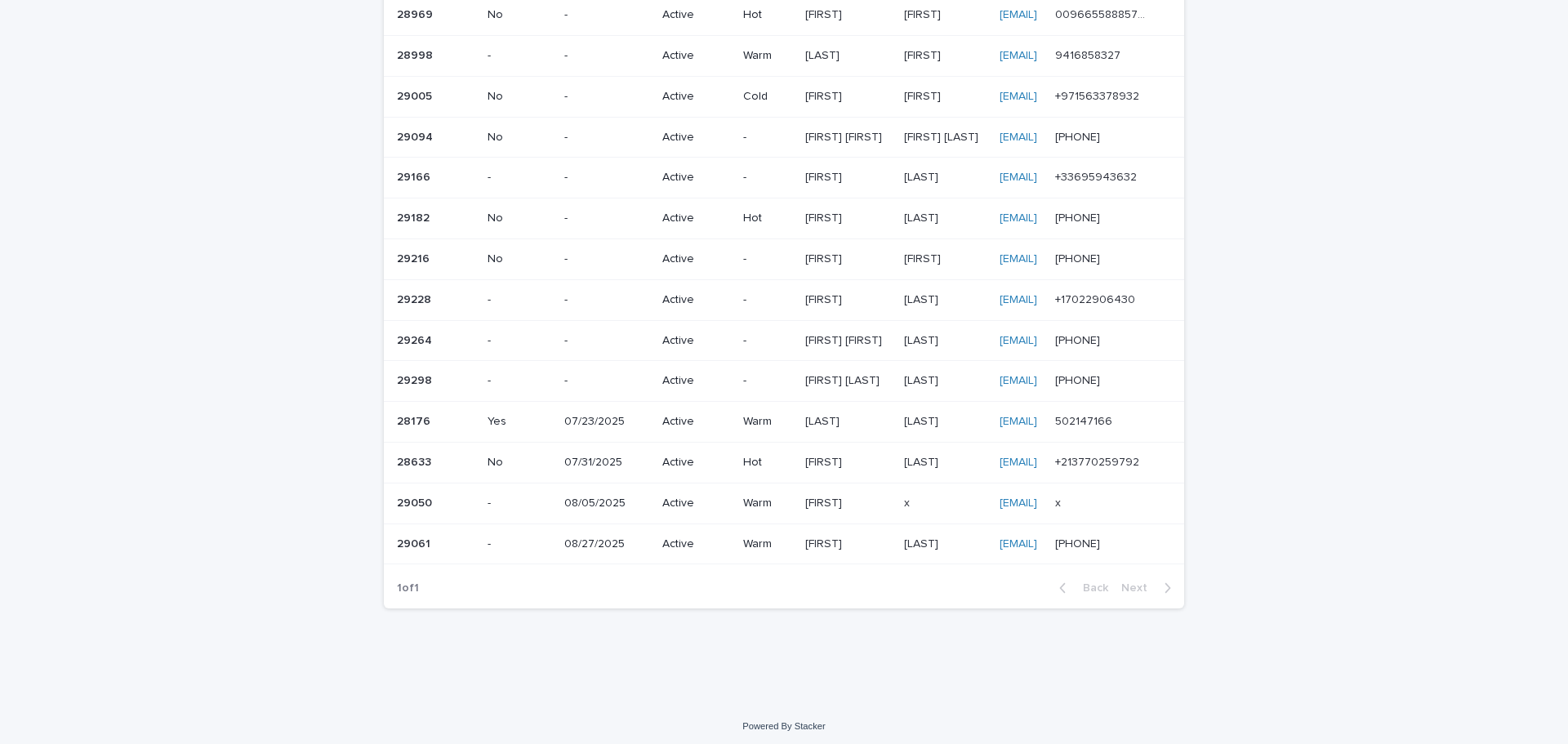 scroll, scrollTop: 0, scrollLeft: 0, axis: both 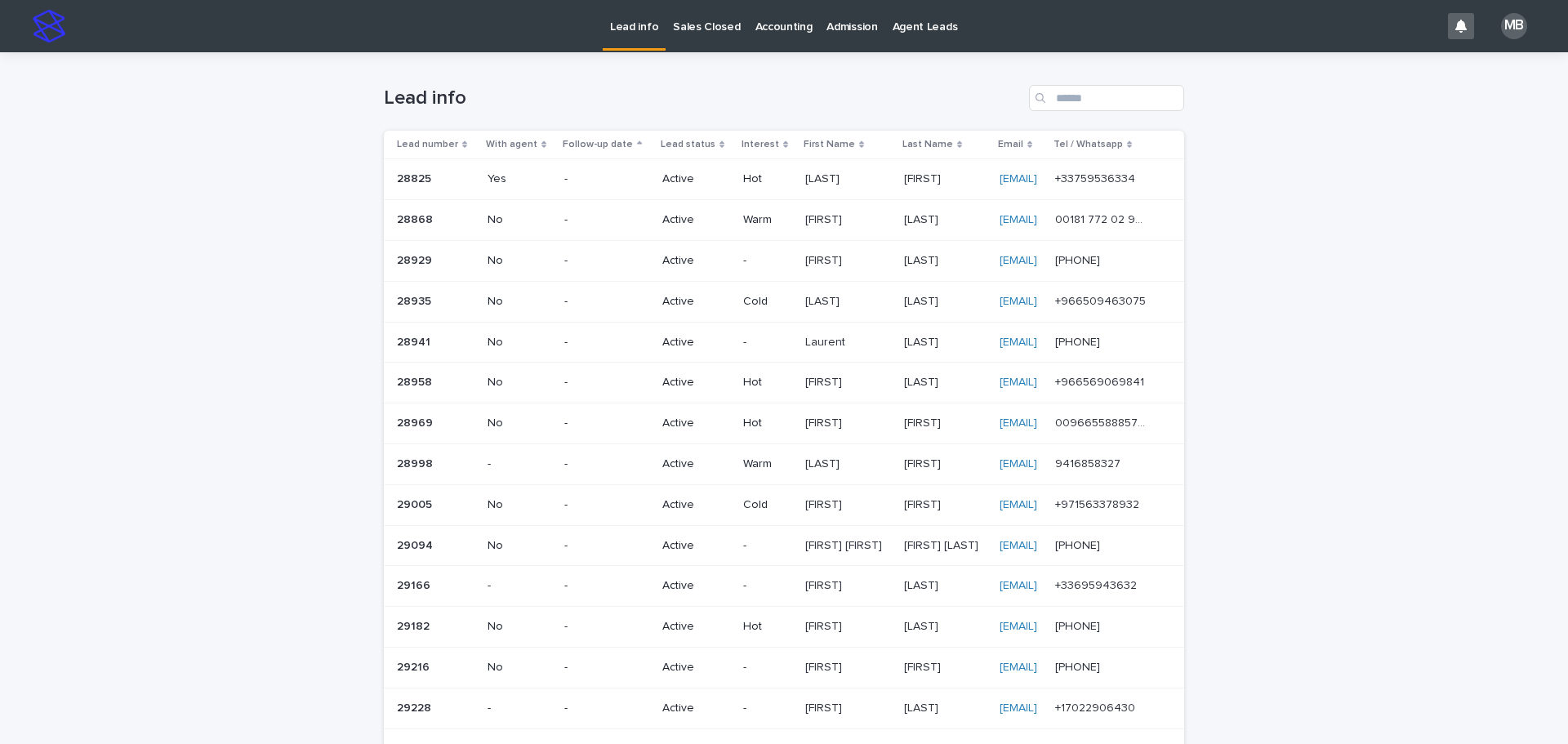 click on "Sales Closed" at bounding box center [706, 17] 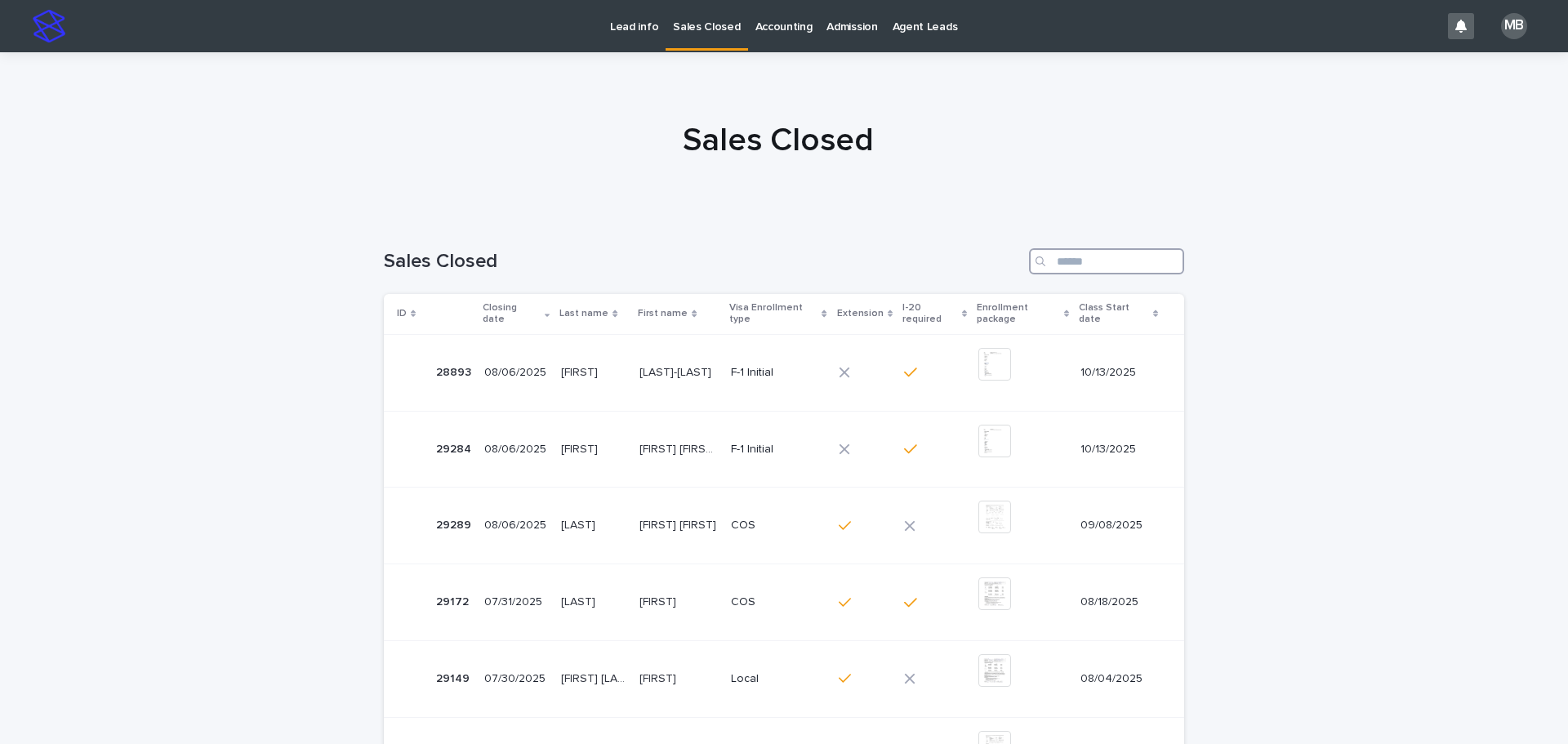 click at bounding box center [1107, 261] 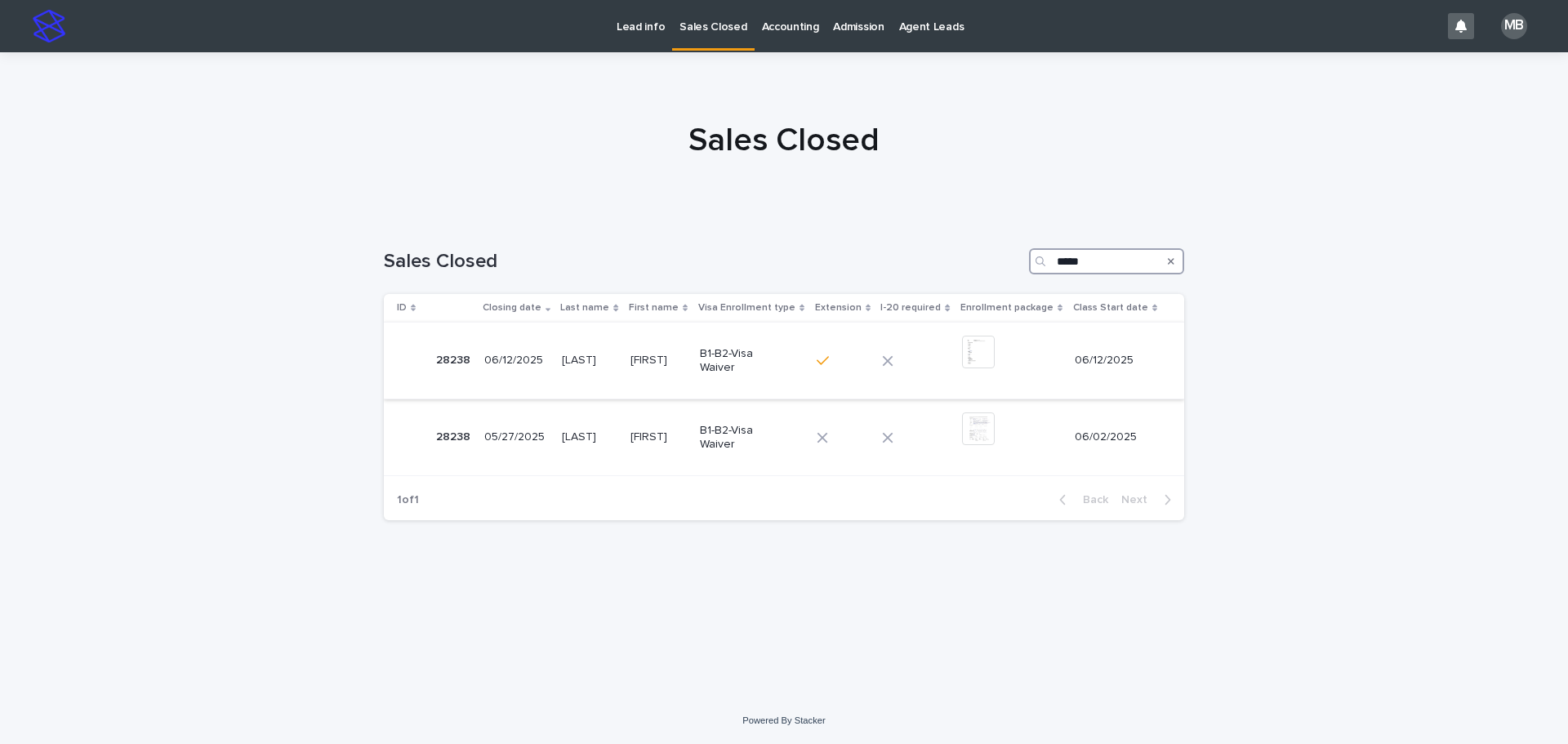 type on "*****" 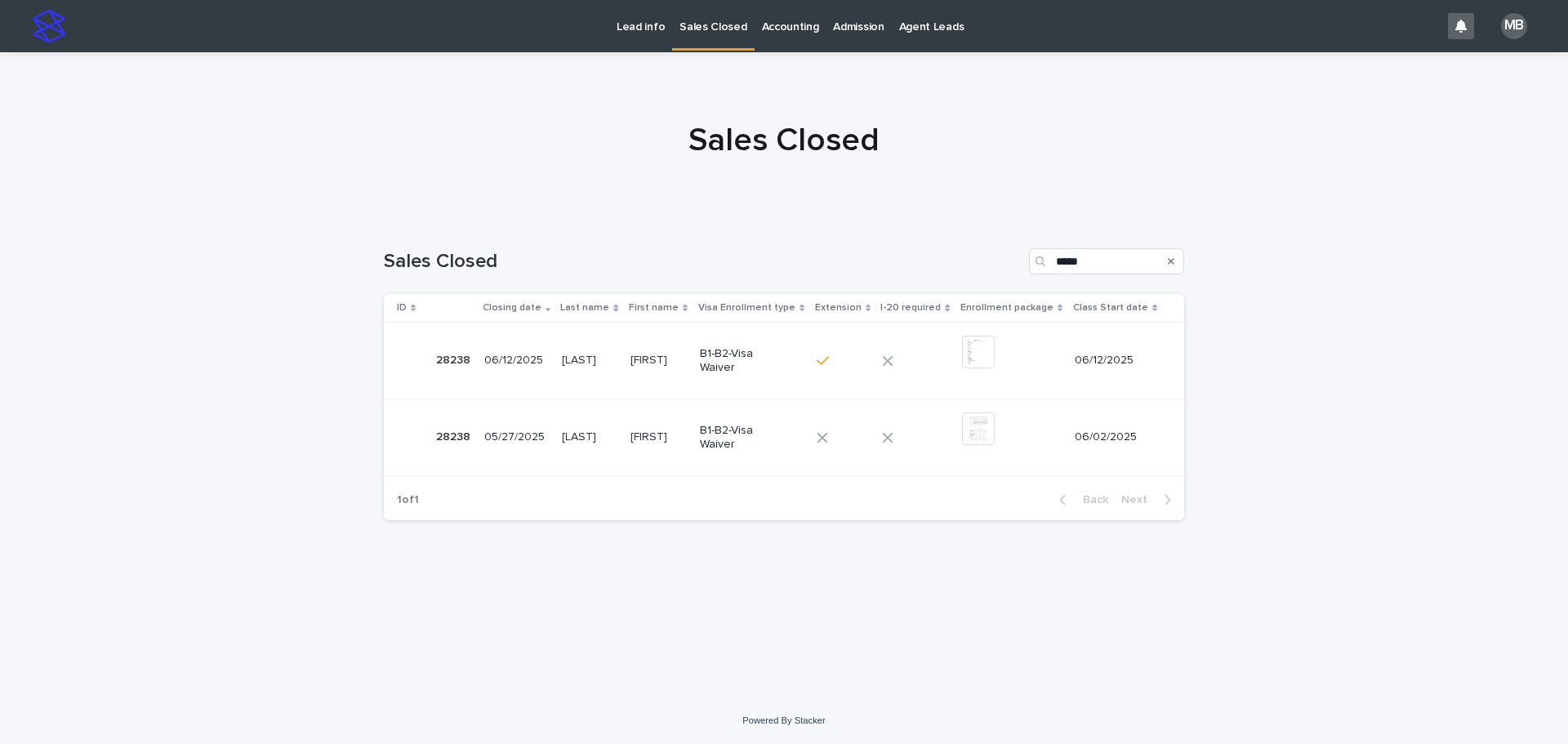 click on "B1-B2-Visa Waiver" at bounding box center [745, 361] 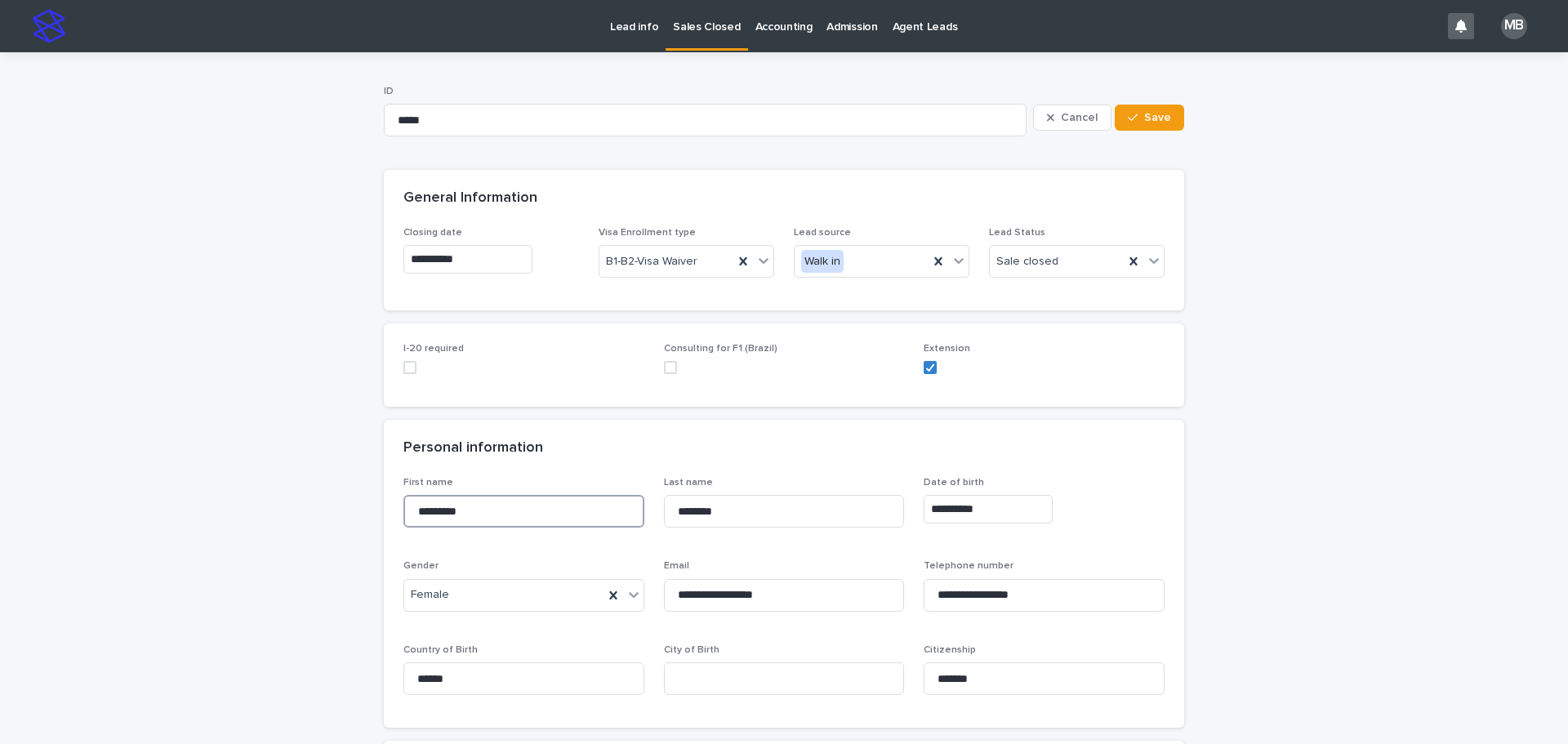 drag, startPoint x: 566, startPoint y: 508, endPoint x: 345, endPoint y: 495, distance: 221.38202 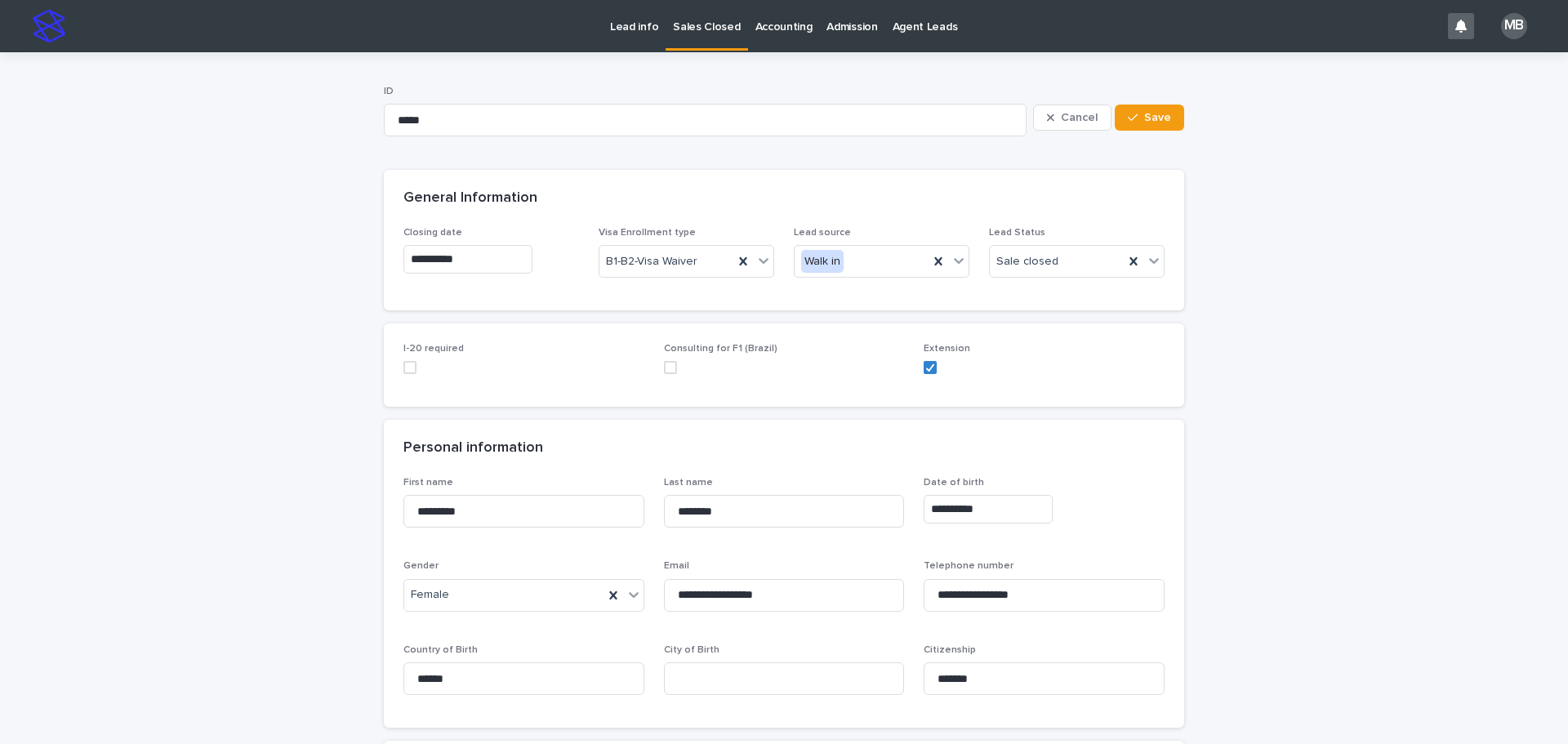 click on "**********" at bounding box center (784, 1095) 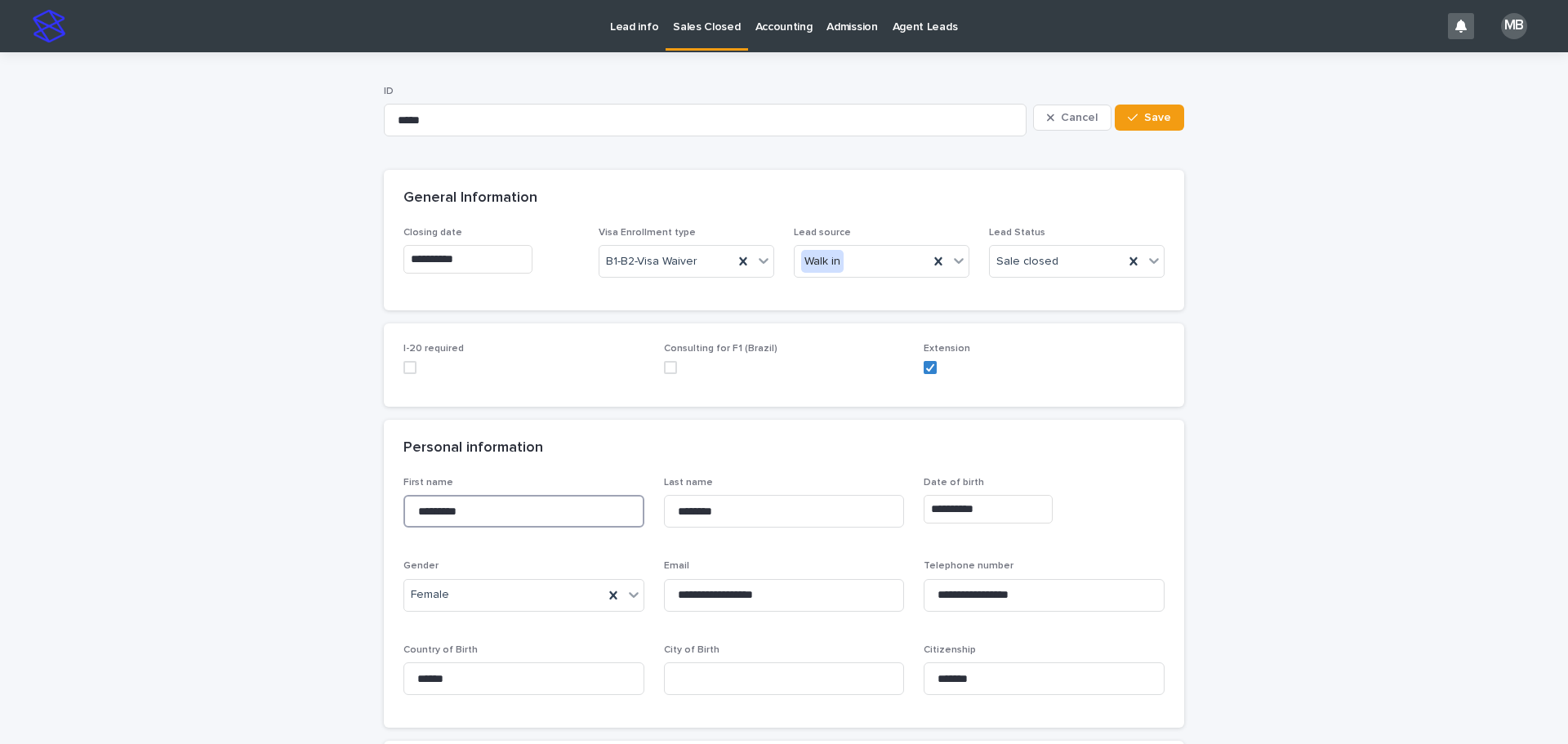 drag, startPoint x: 461, startPoint y: 511, endPoint x: 365, endPoint y: 506, distance: 96.13012 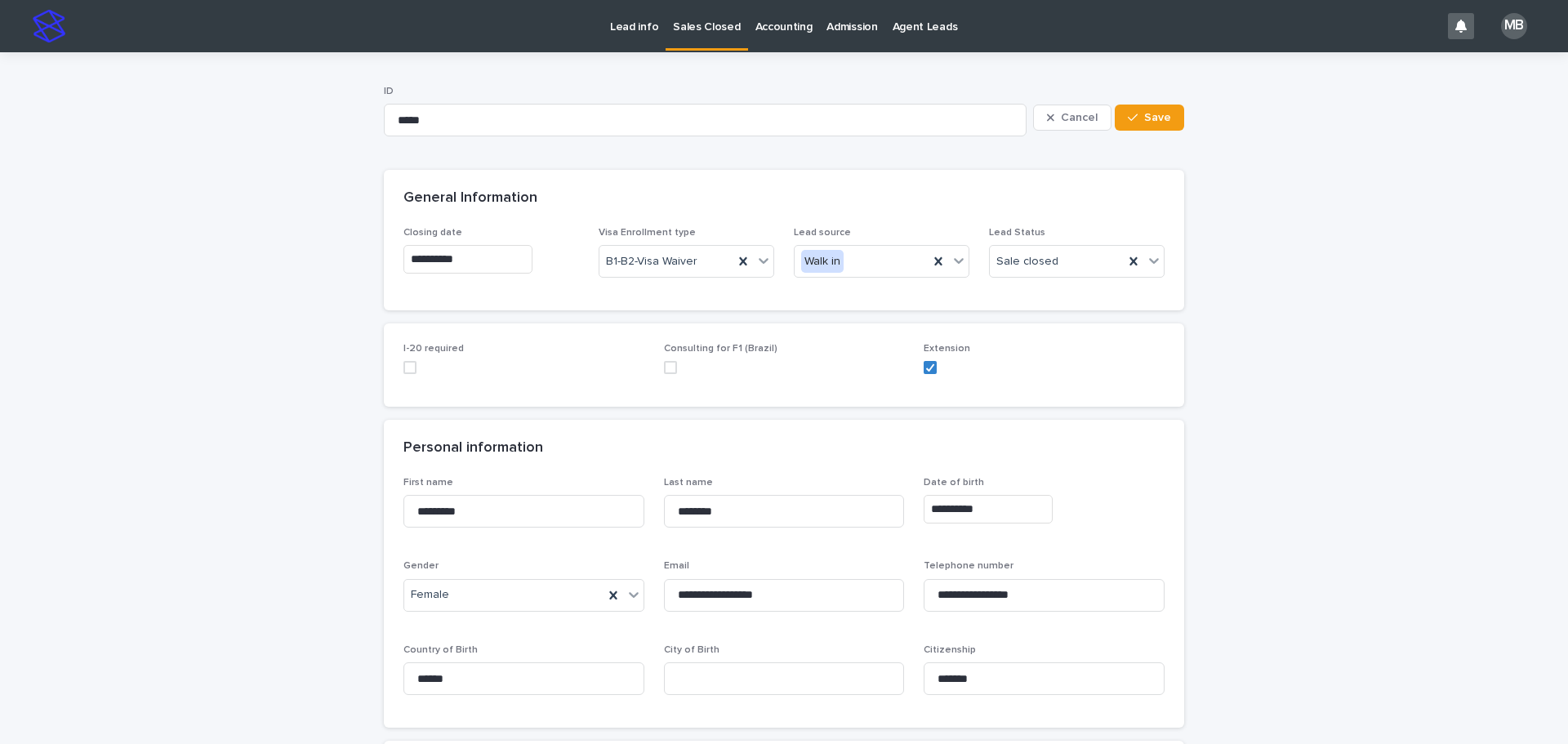 click on "**********" at bounding box center [784, 1095] 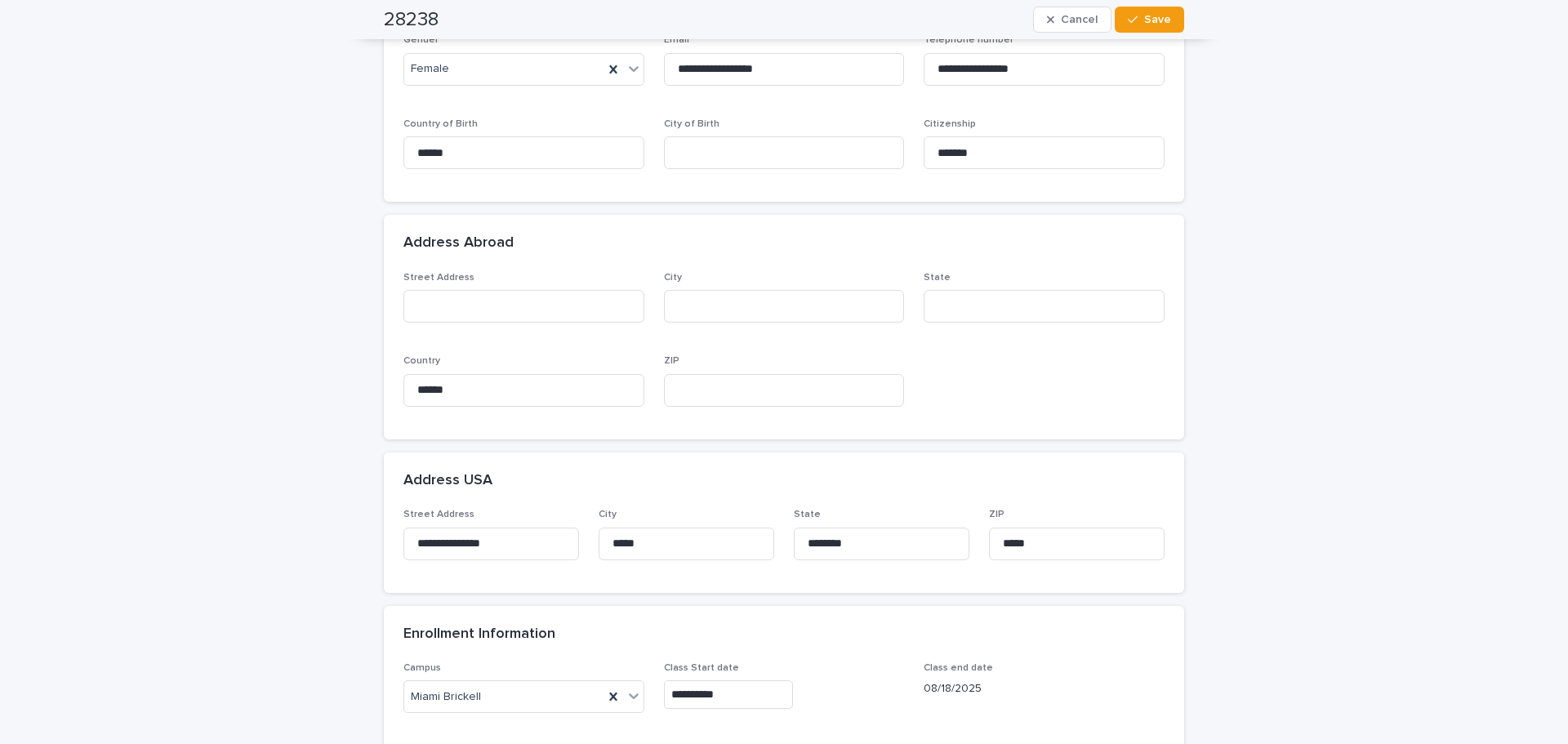 scroll, scrollTop: 898, scrollLeft: 0, axis: vertical 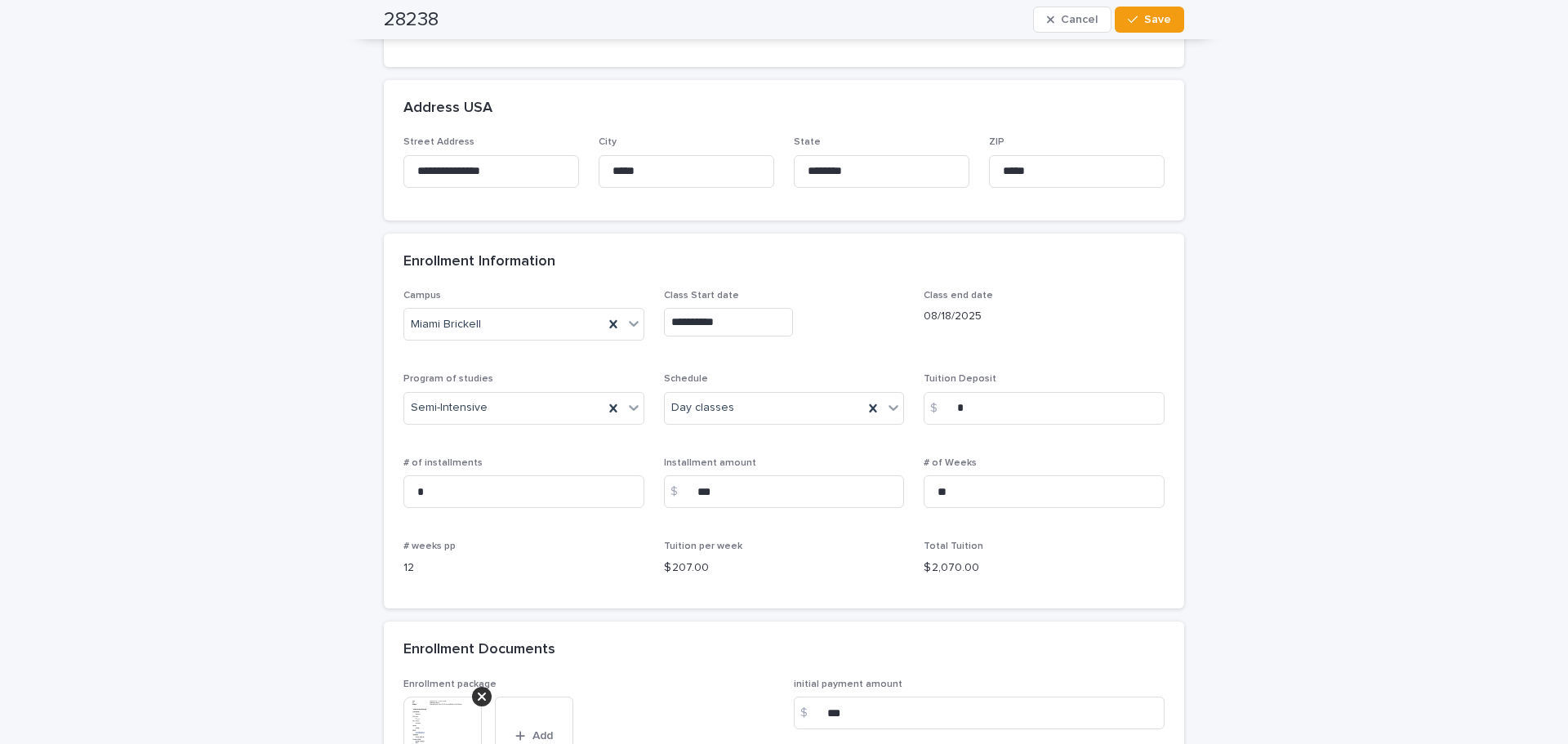 click on "**********" at bounding box center (784, 197) 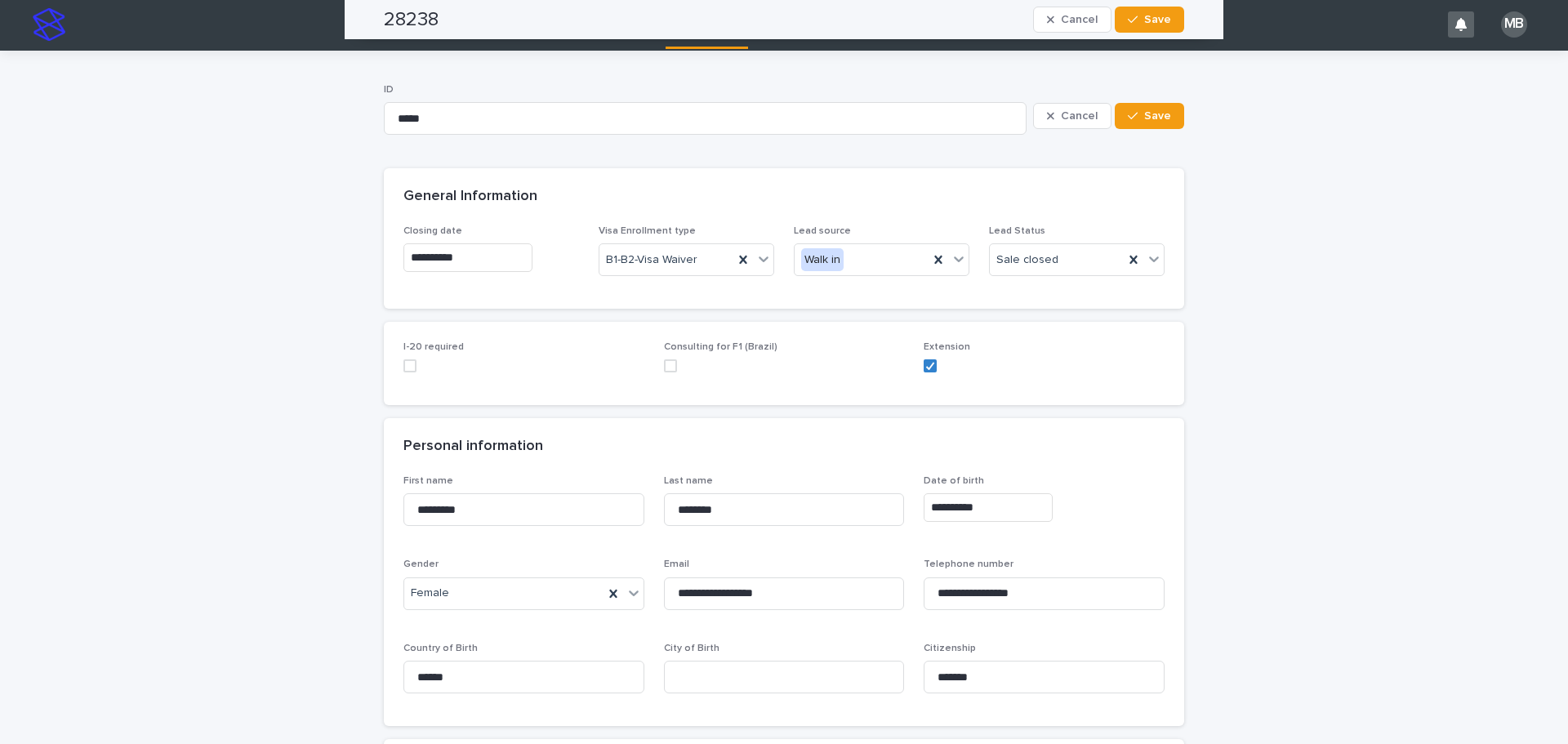scroll, scrollTop: 0, scrollLeft: 0, axis: both 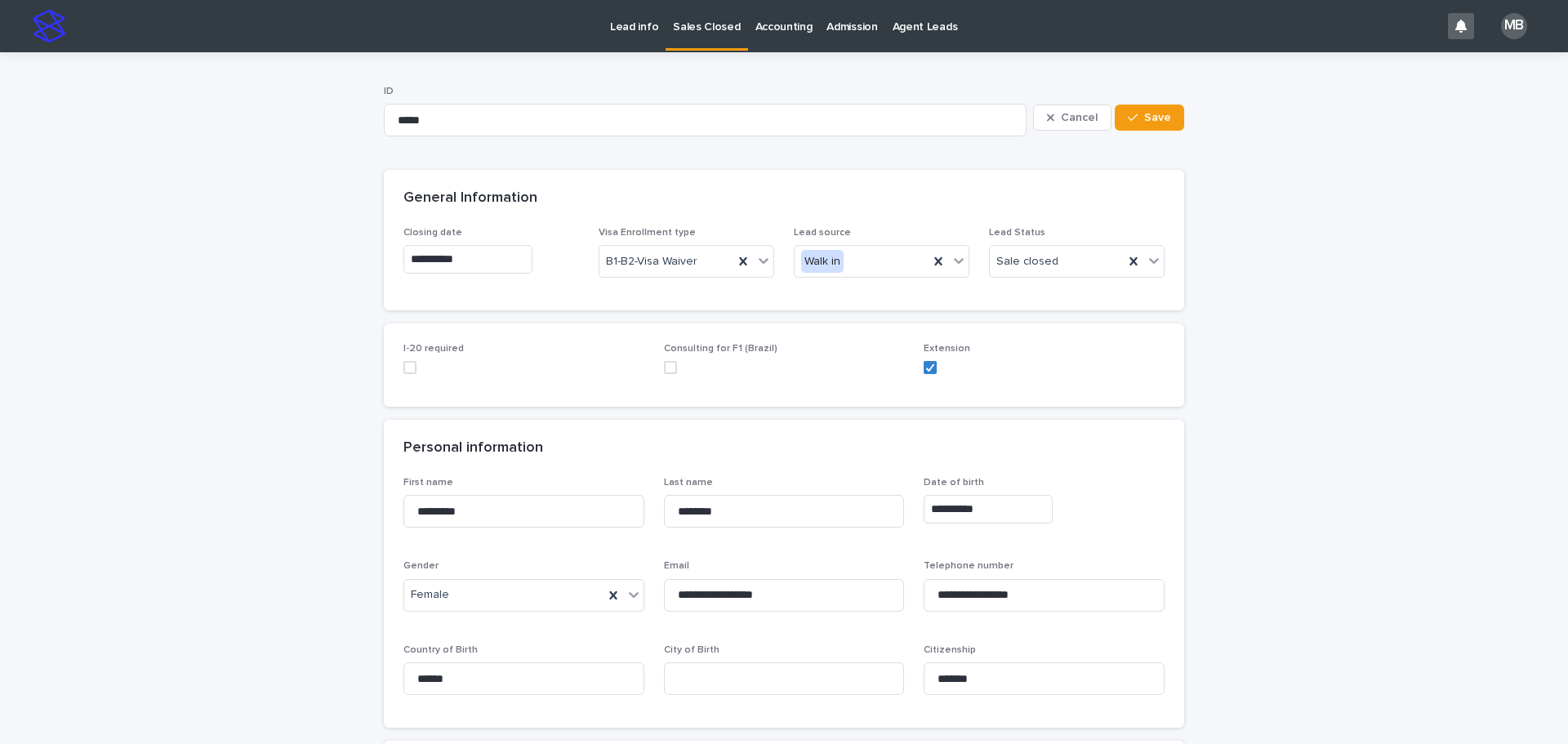 click on "**********" at bounding box center [784, 1095] 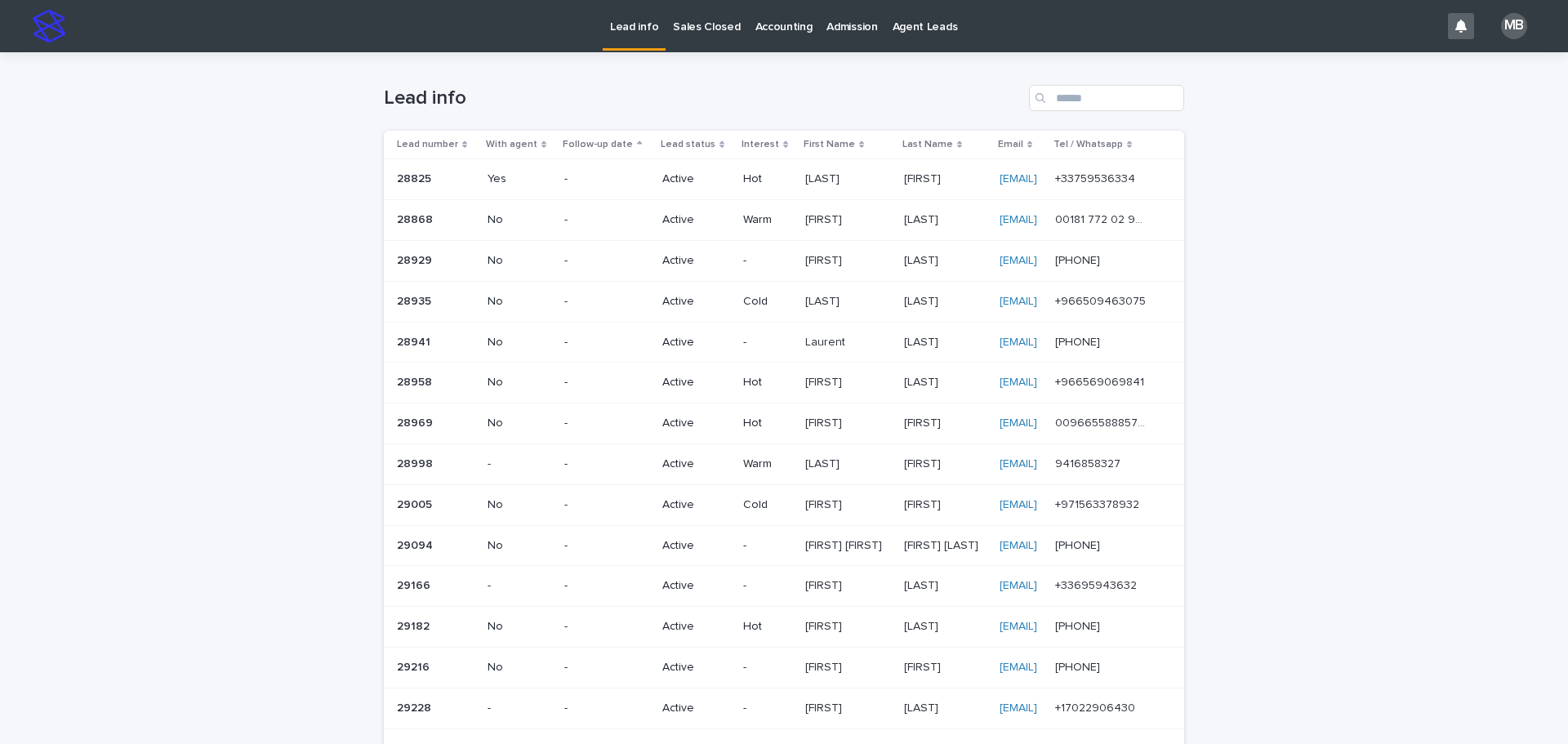 click on "Lead info" at bounding box center [784, 91] 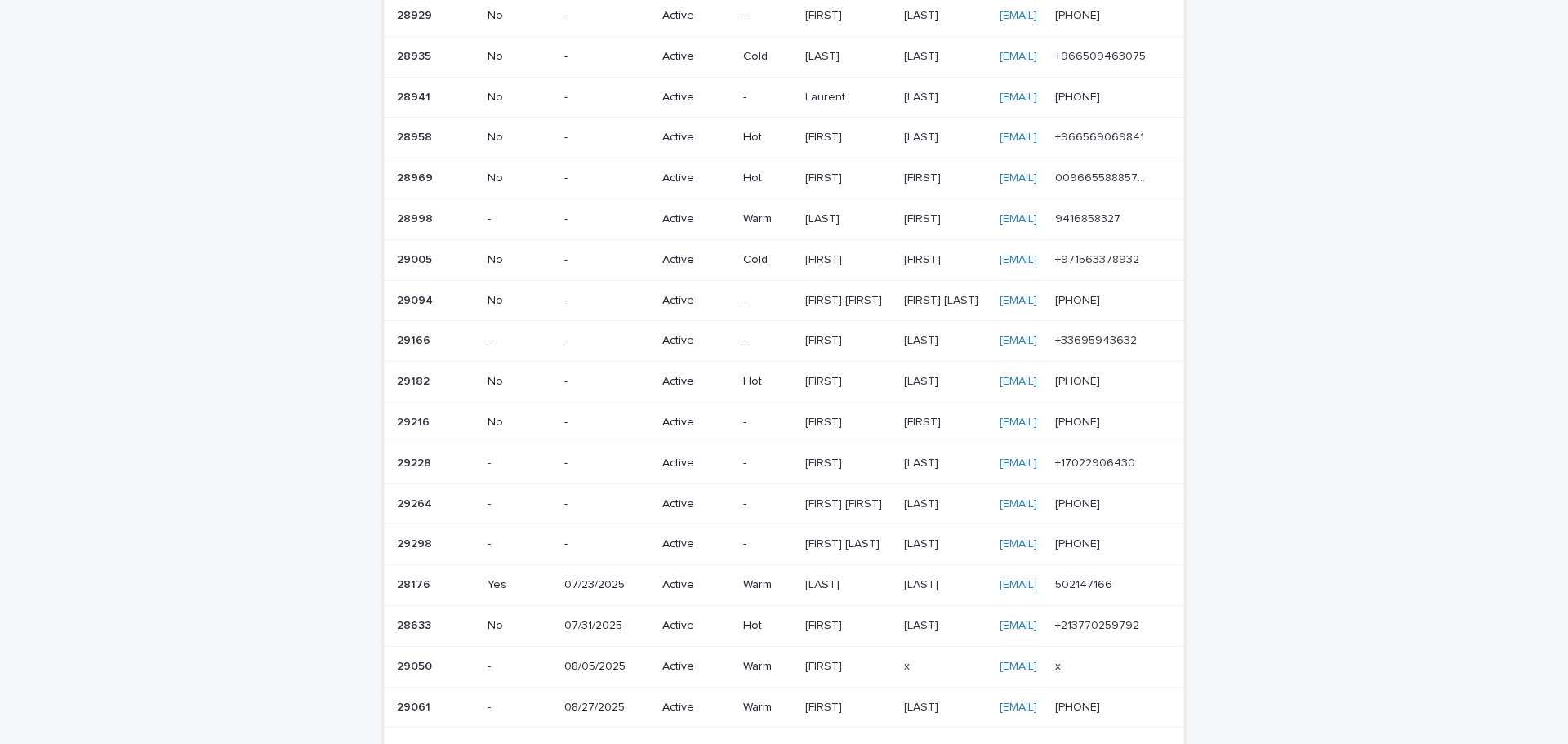 scroll, scrollTop: 327, scrollLeft: 0, axis: vertical 